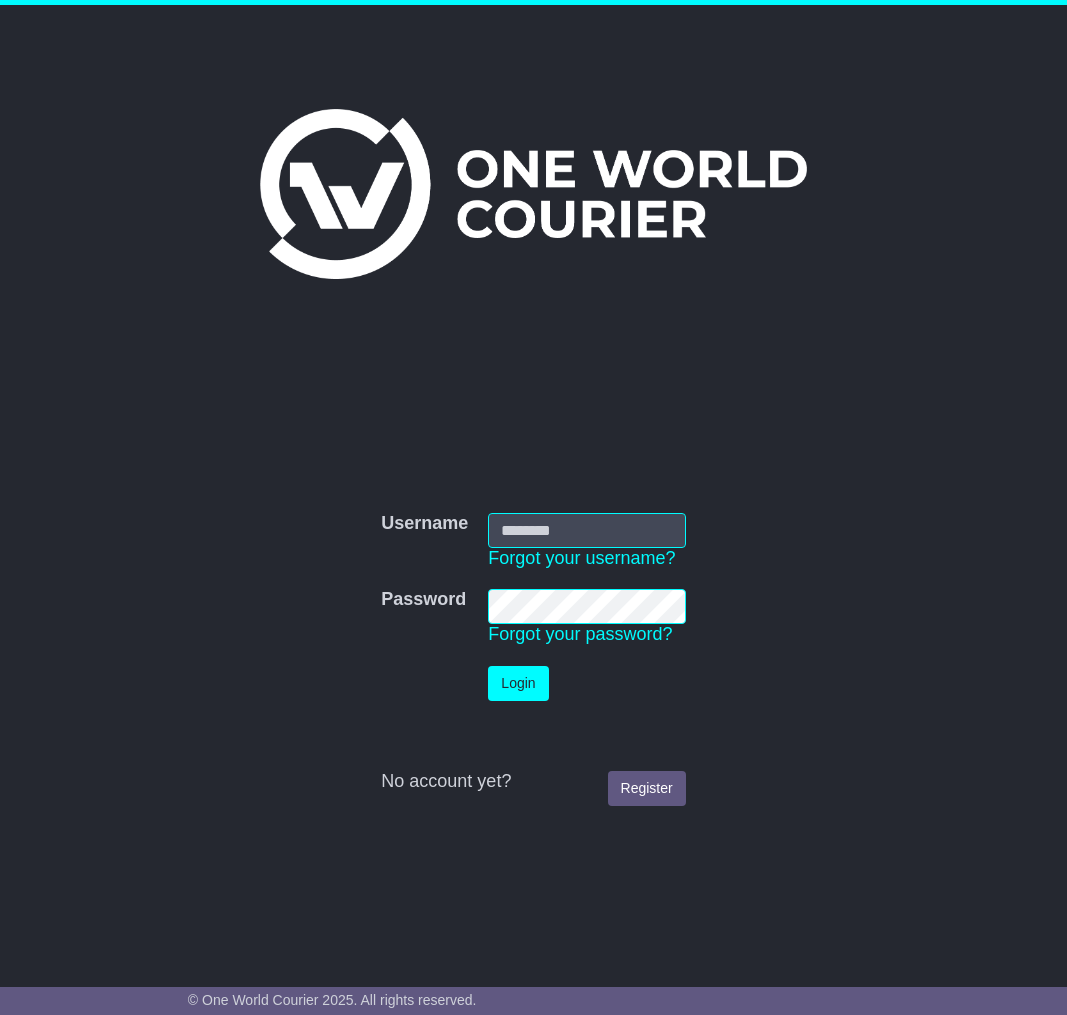 scroll, scrollTop: 0, scrollLeft: 0, axis: both 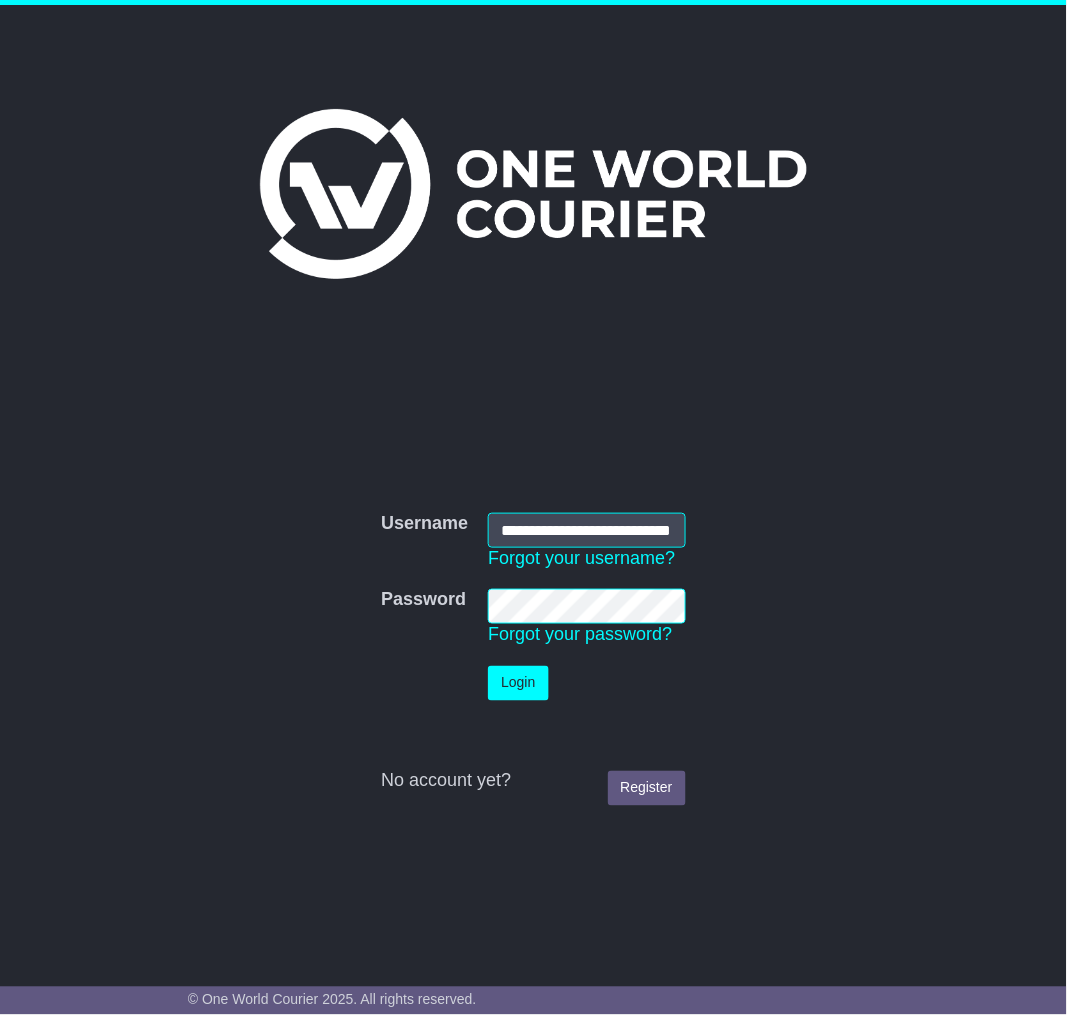 type on "**********" 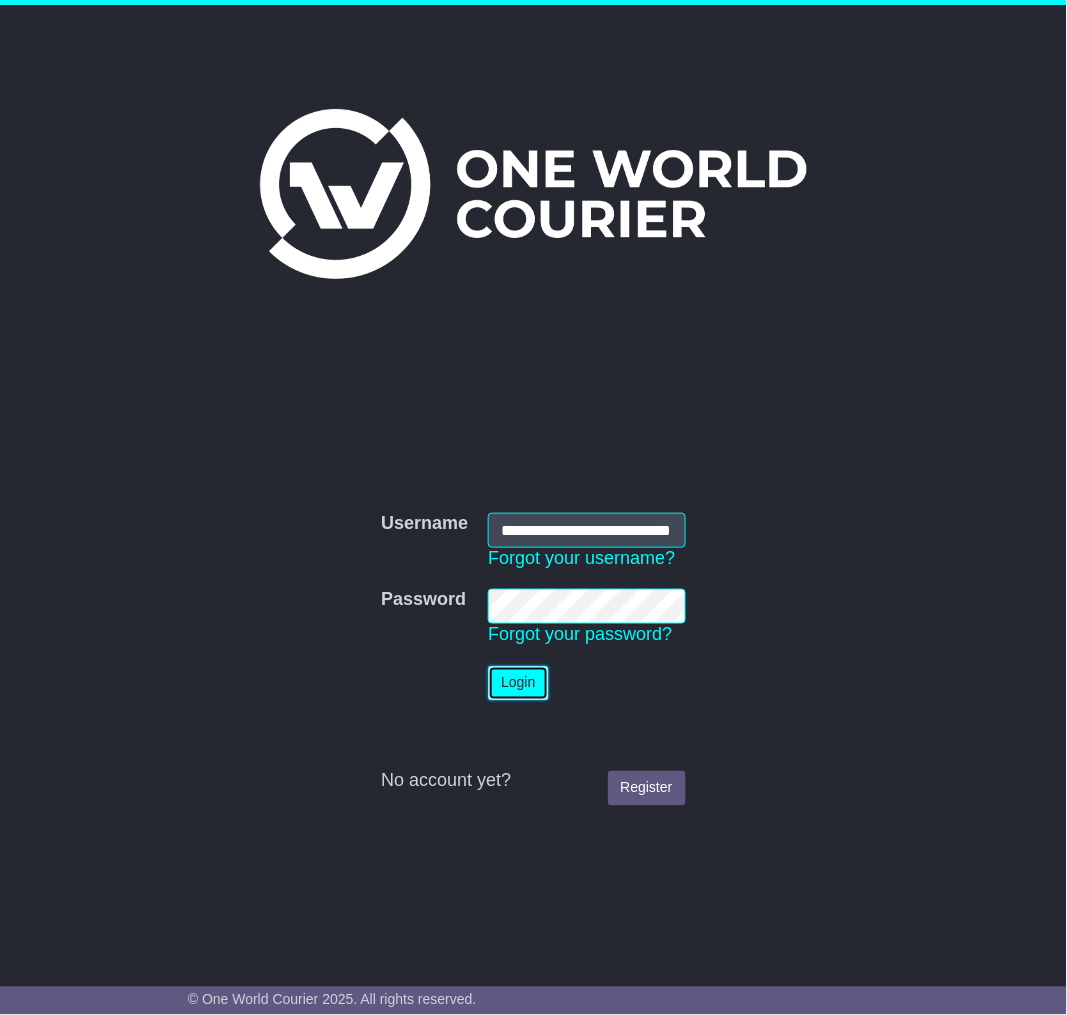 click on "Login" at bounding box center (518, 683) 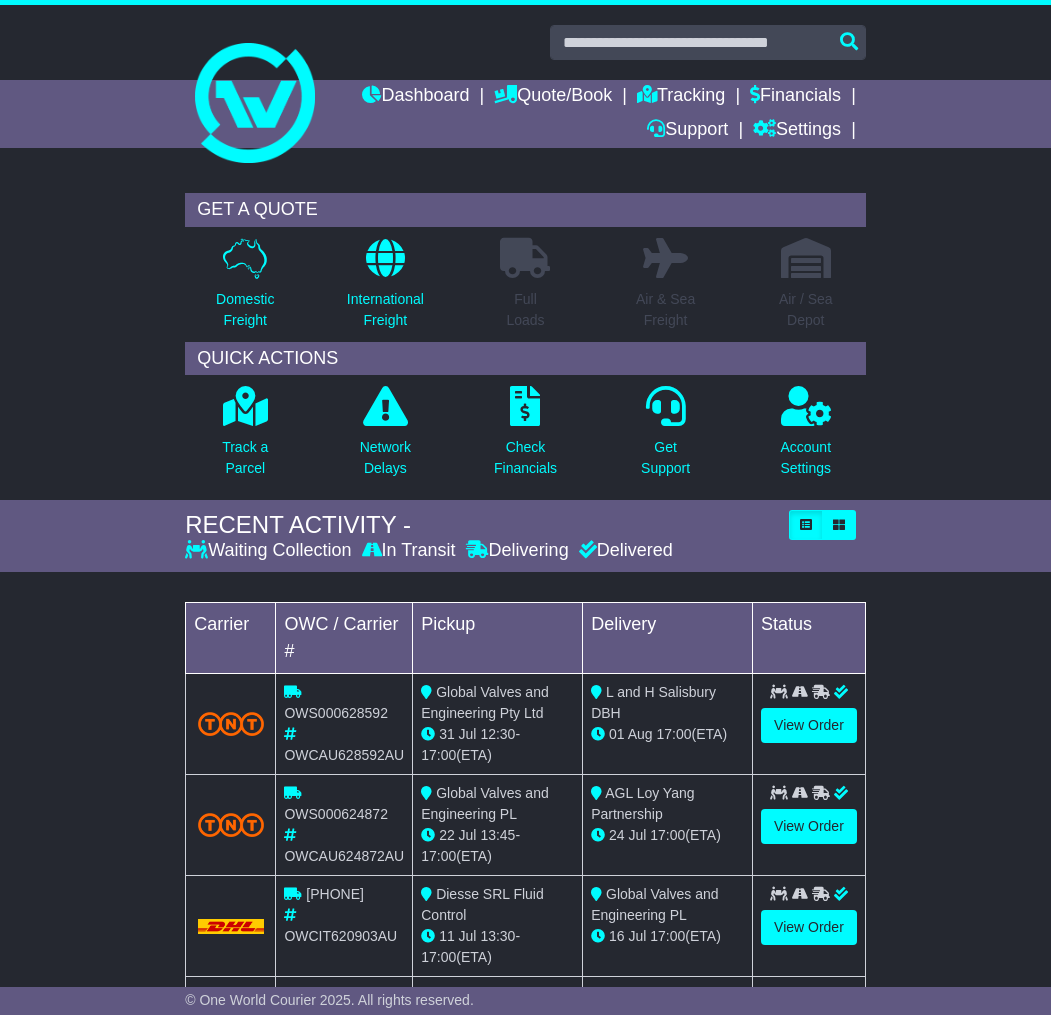 scroll, scrollTop: 0, scrollLeft: 0, axis: both 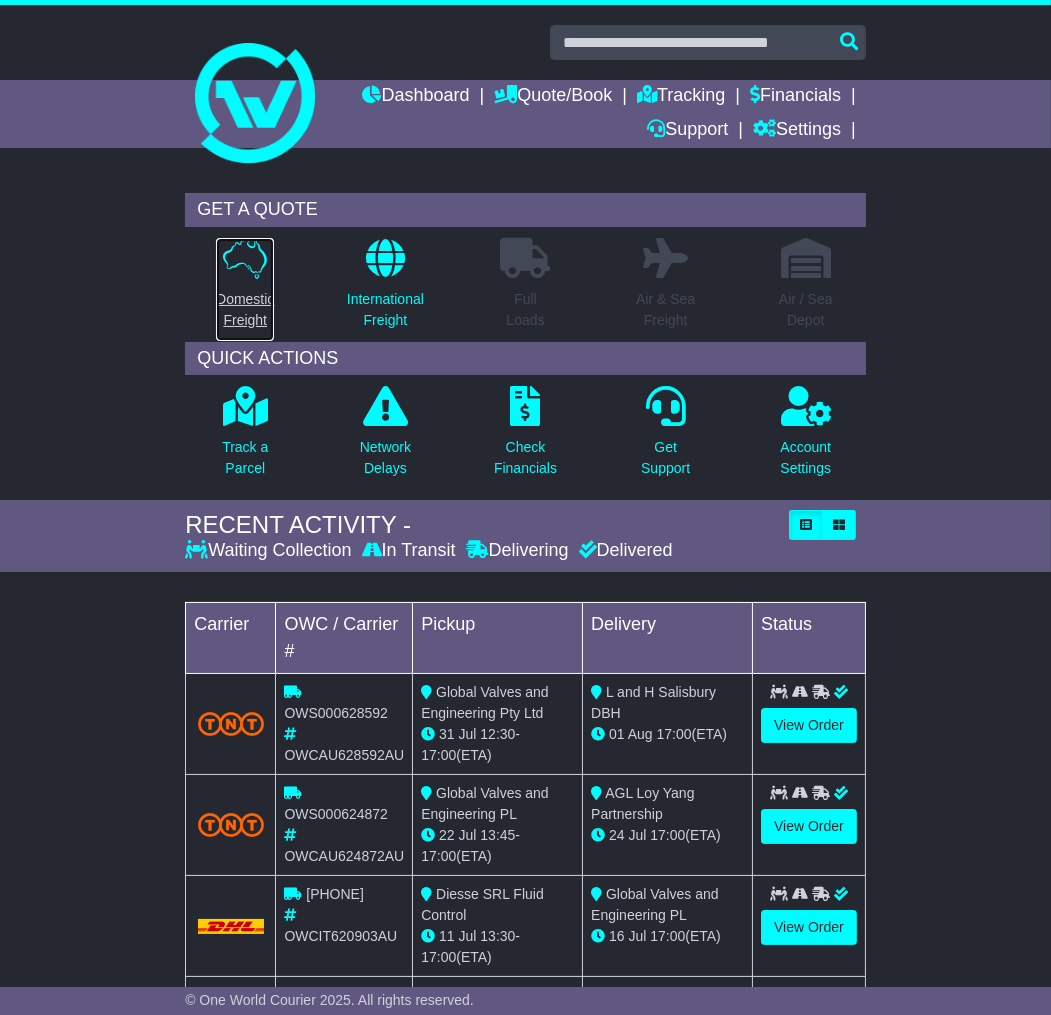 click on "Domestic Freight" at bounding box center (245, 289) 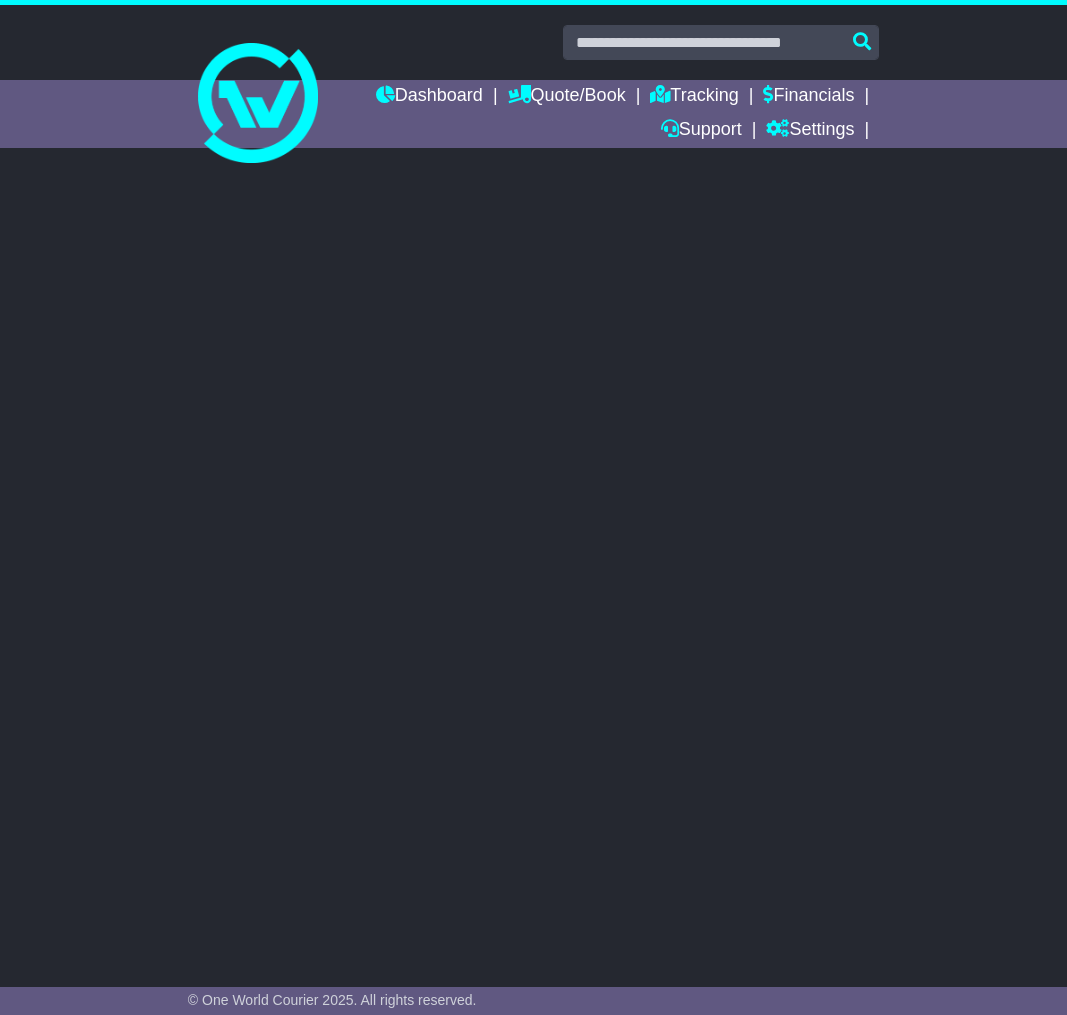 scroll, scrollTop: 0, scrollLeft: 0, axis: both 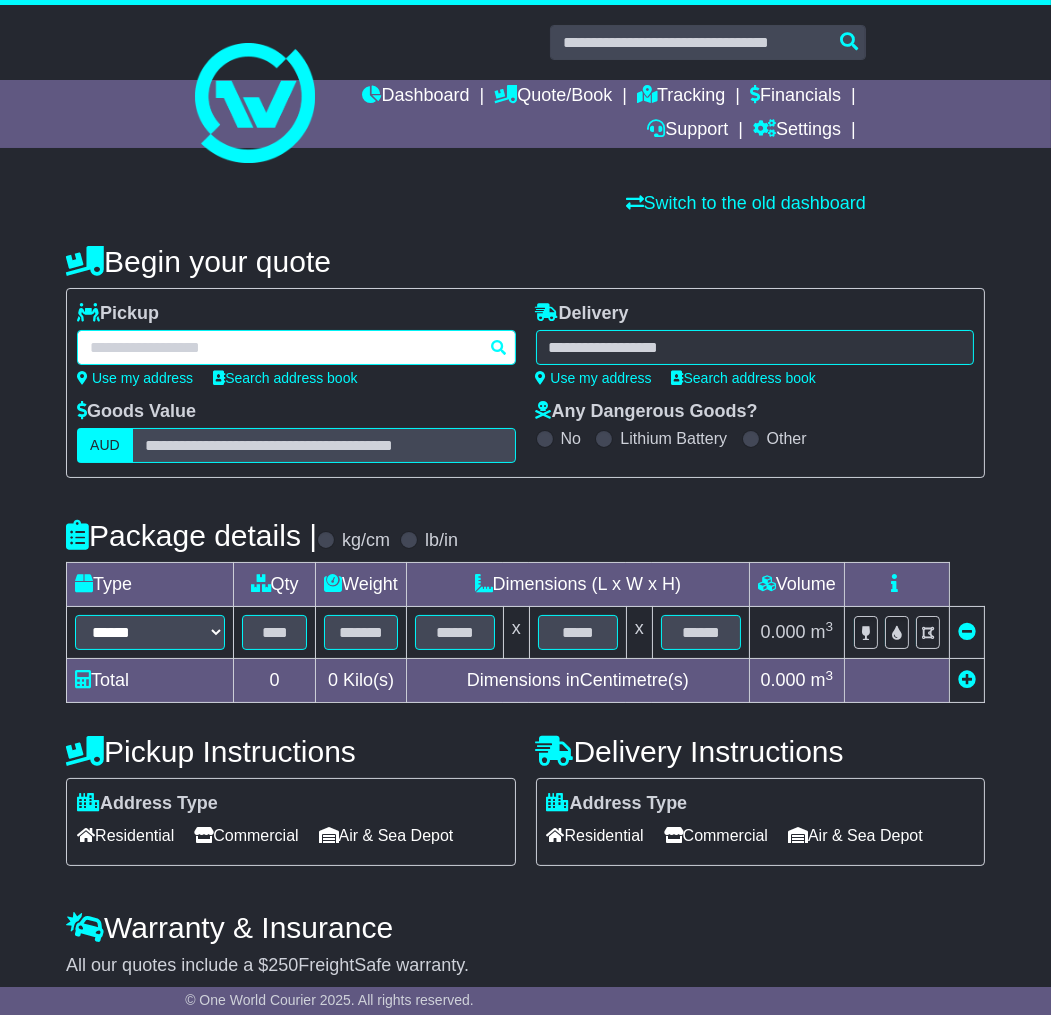 click at bounding box center [296, 347] 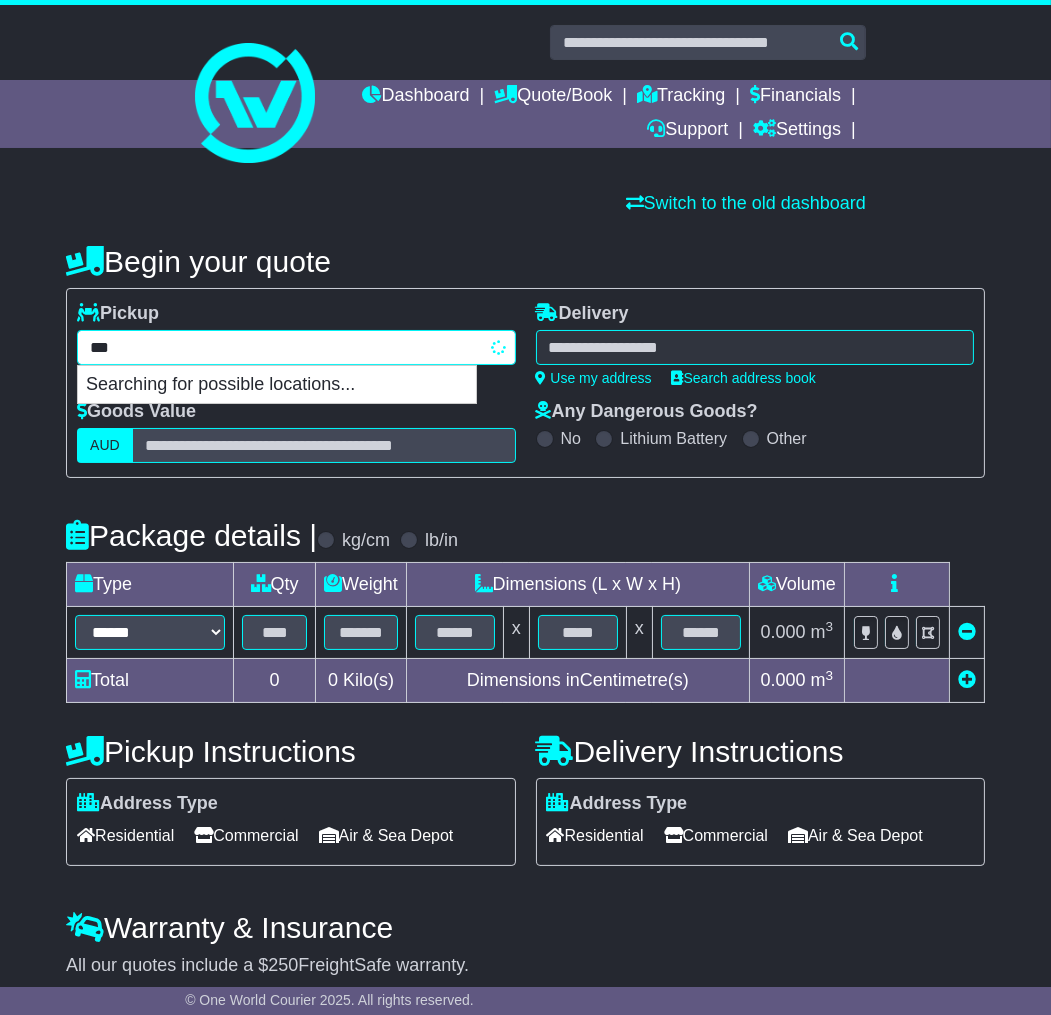 type on "****" 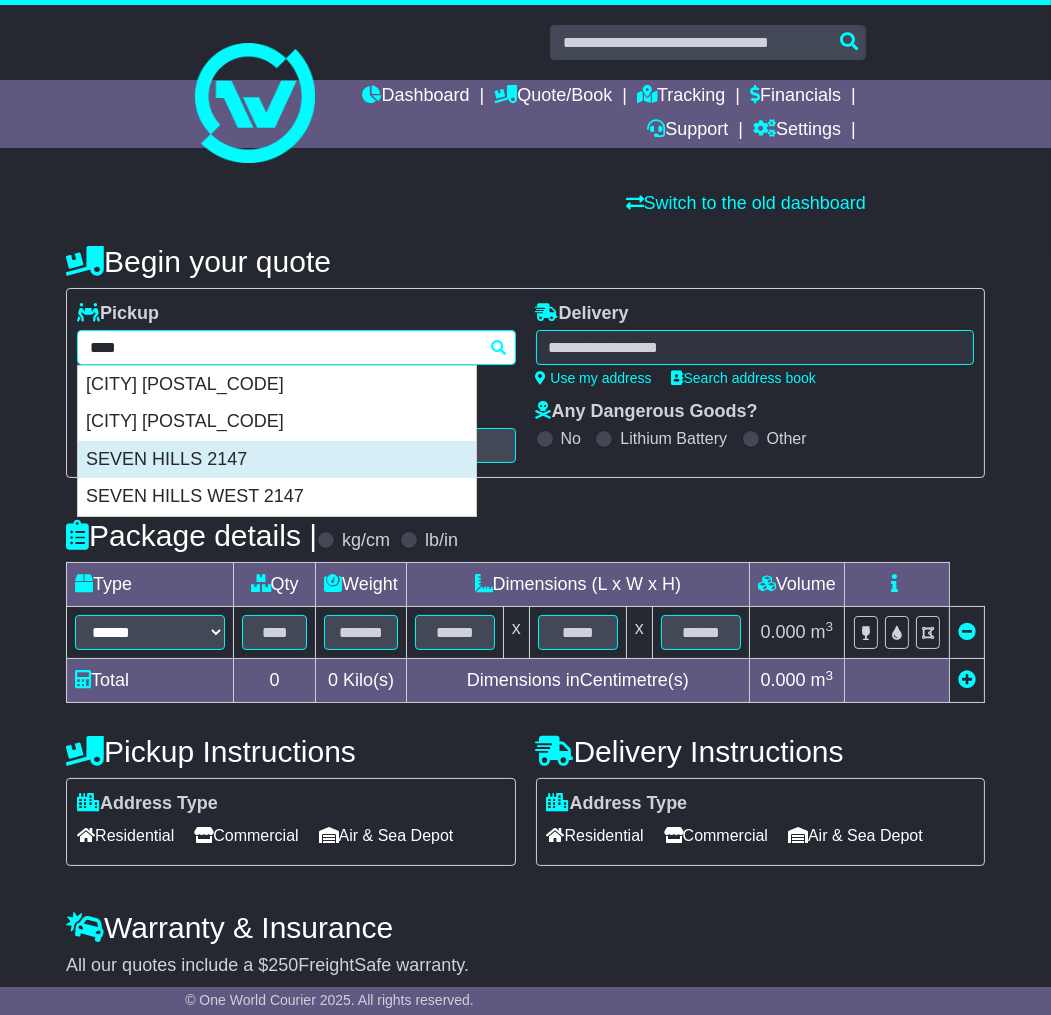 click on "SEVEN HILLS 2147" at bounding box center [277, 460] 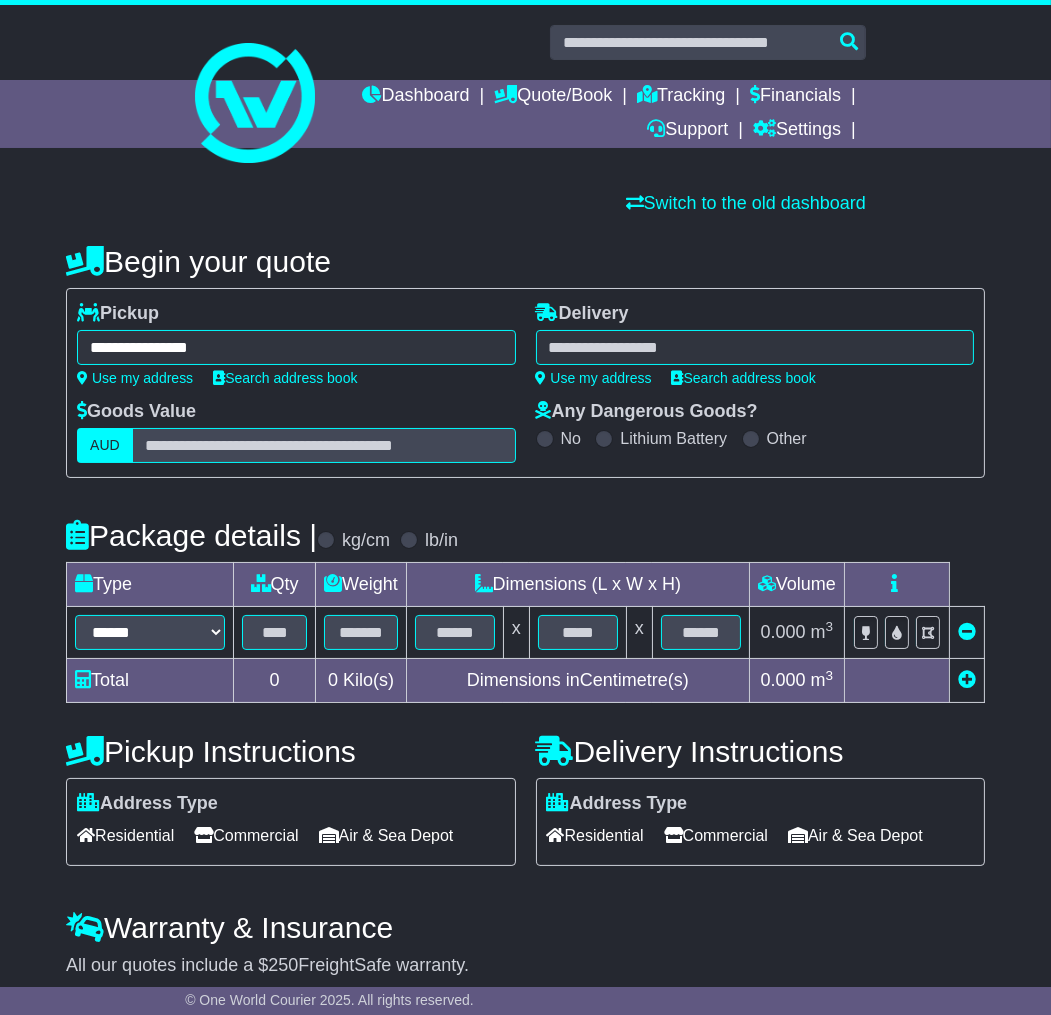 type on "**********" 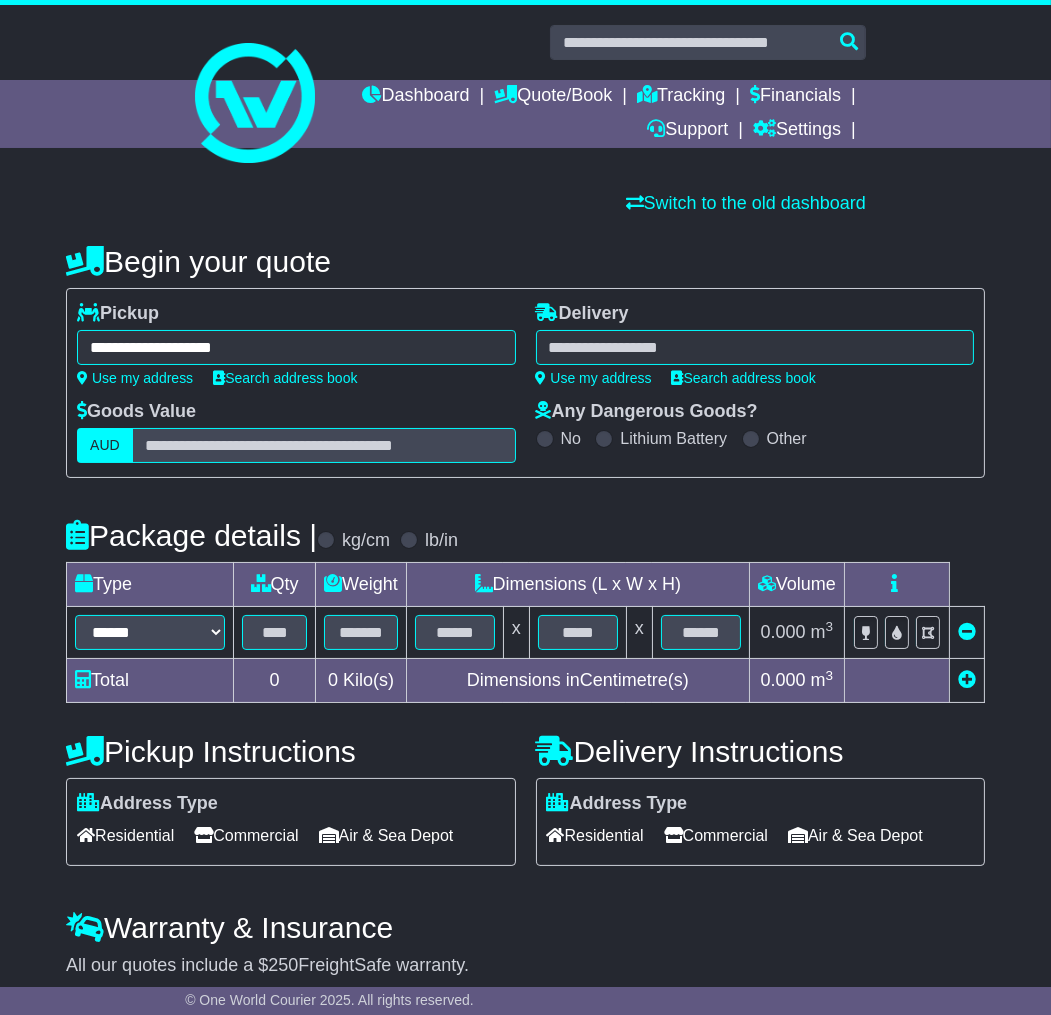 click at bounding box center [755, 347] 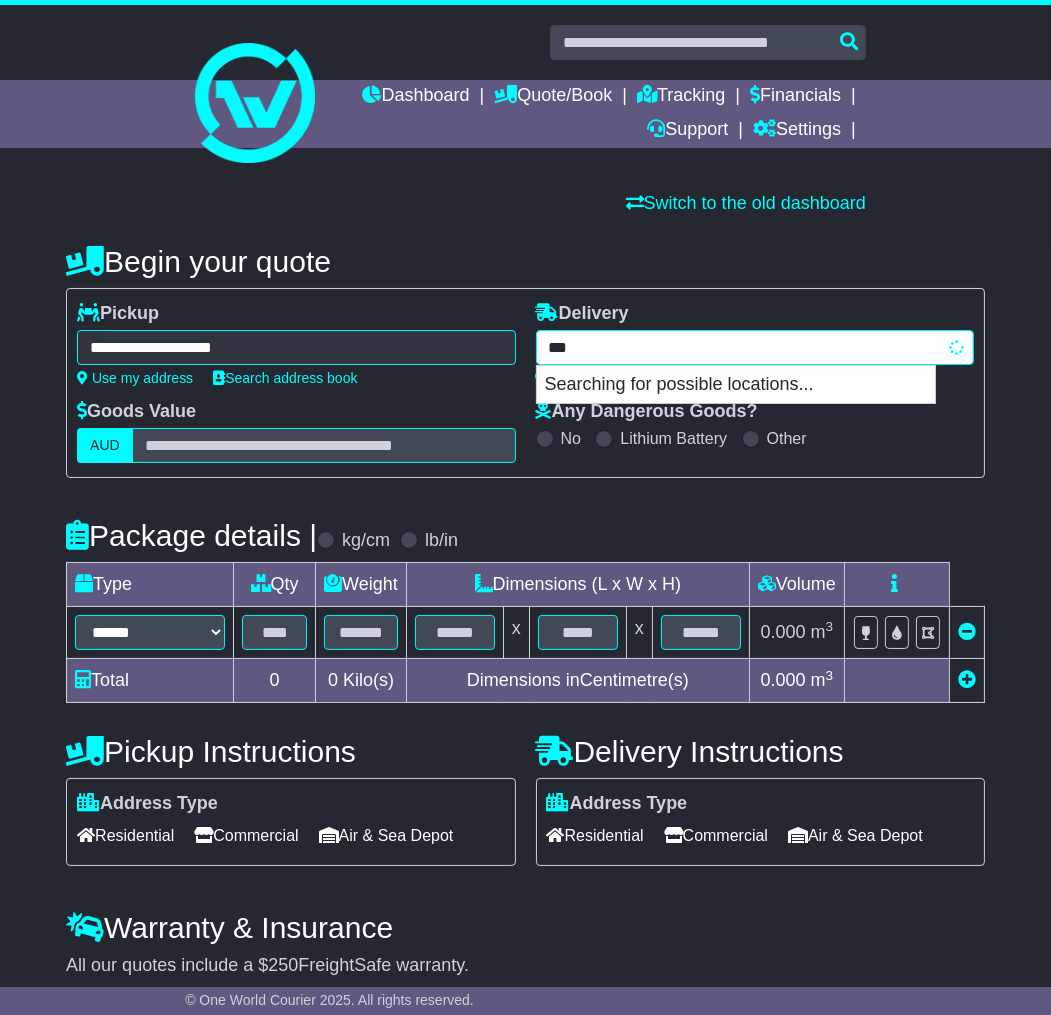 type on "****" 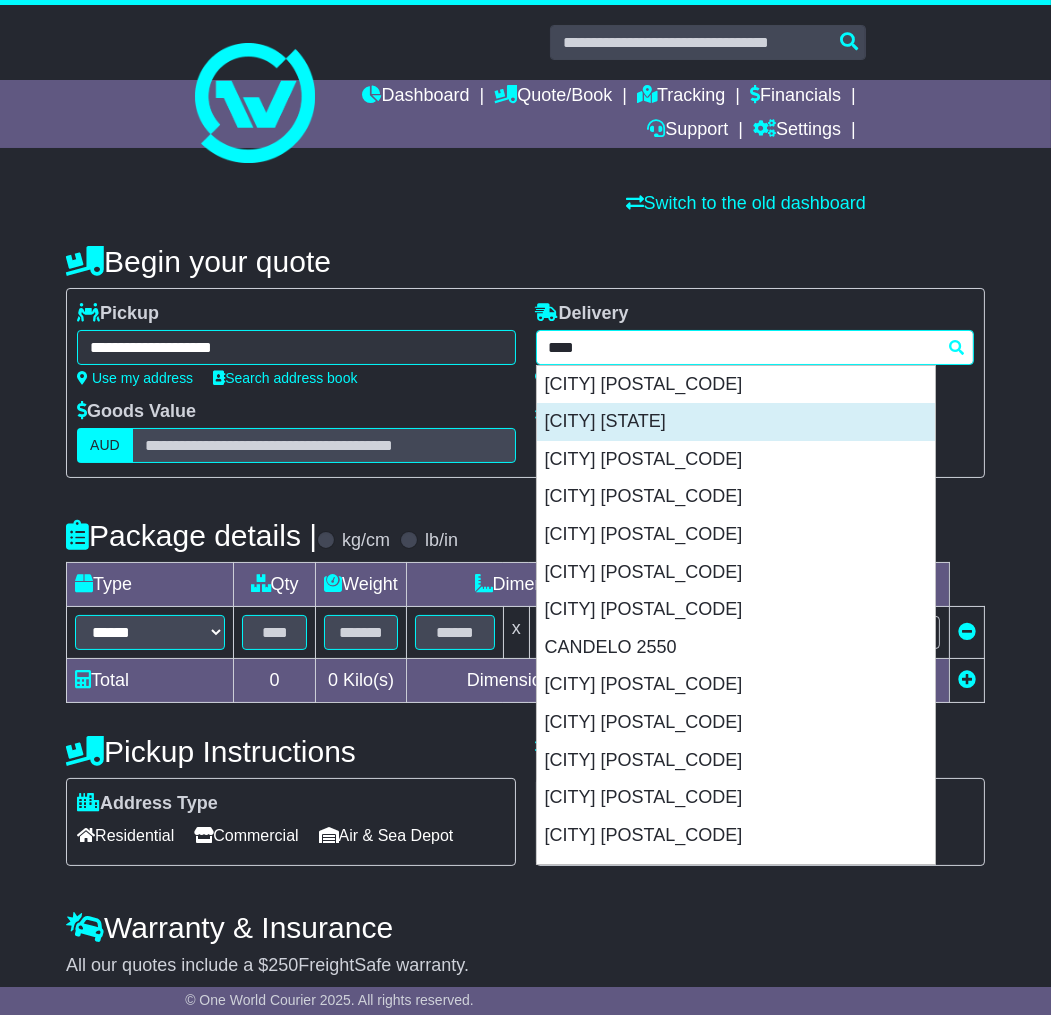 click on "[CITY] [STATE]" at bounding box center (736, 422) 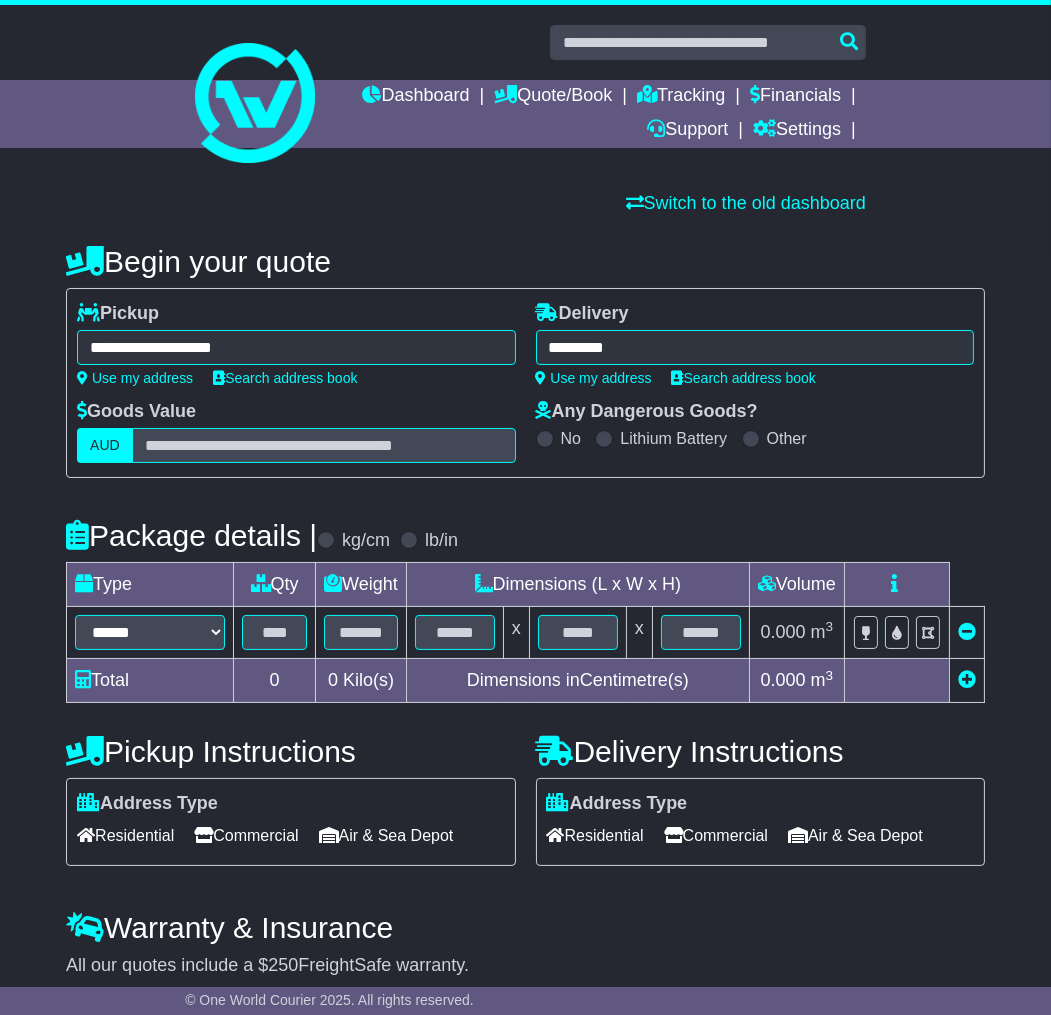 type on "**********" 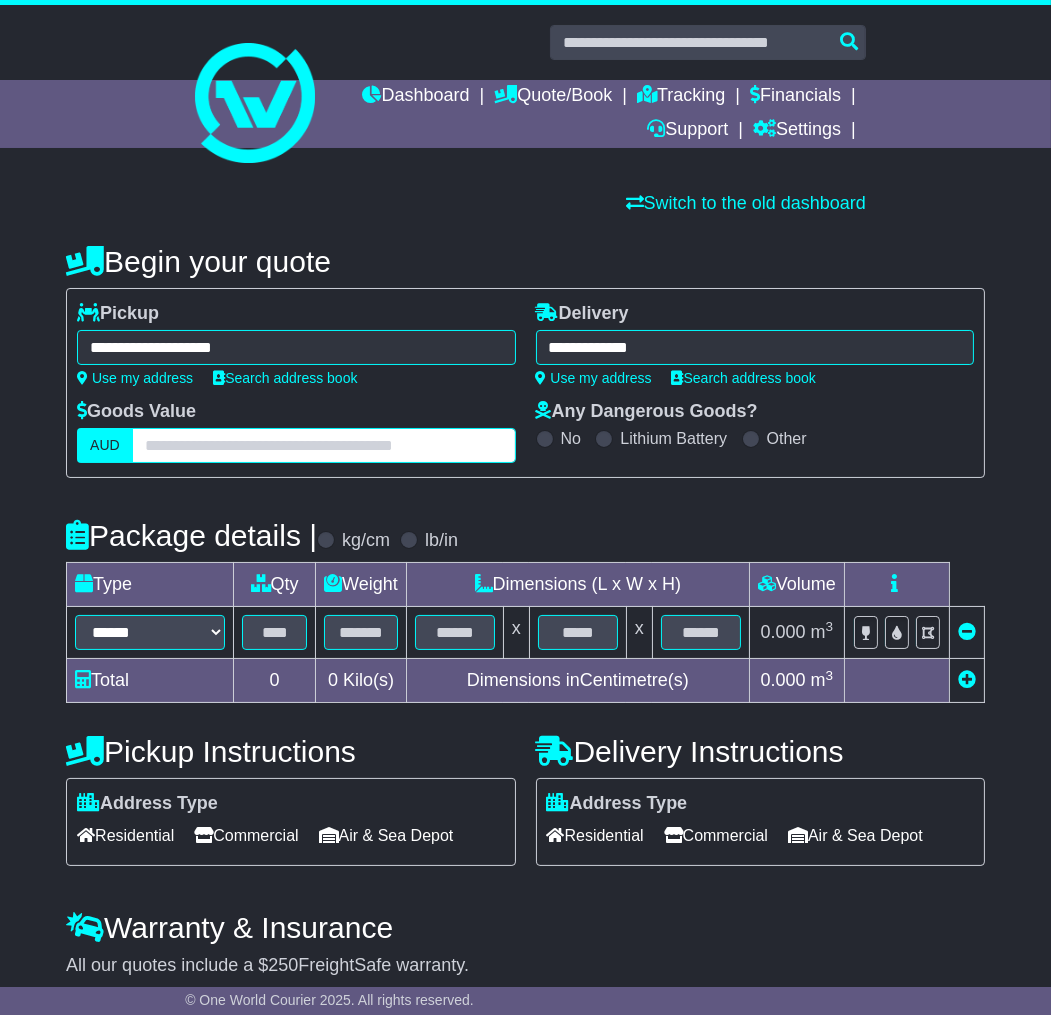 click at bounding box center (324, 445) 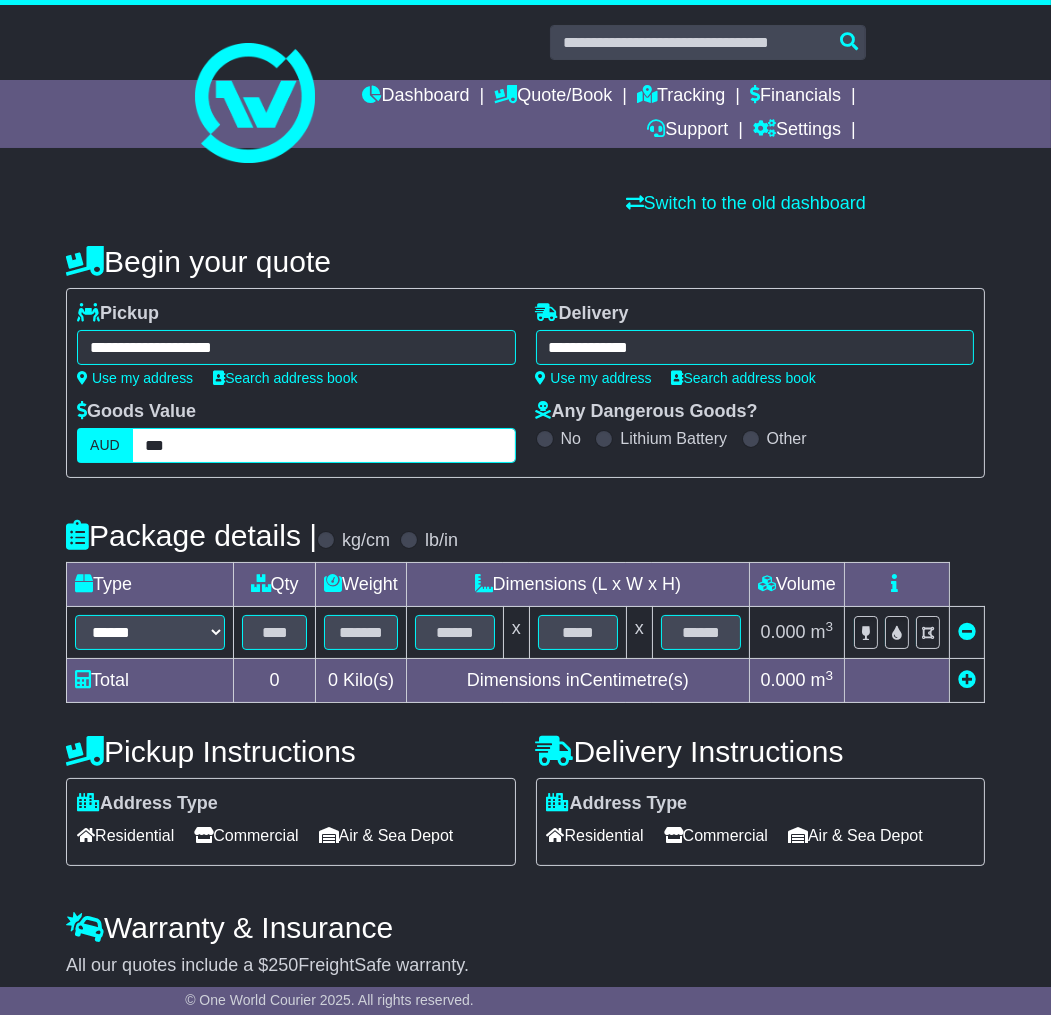 type on "***" 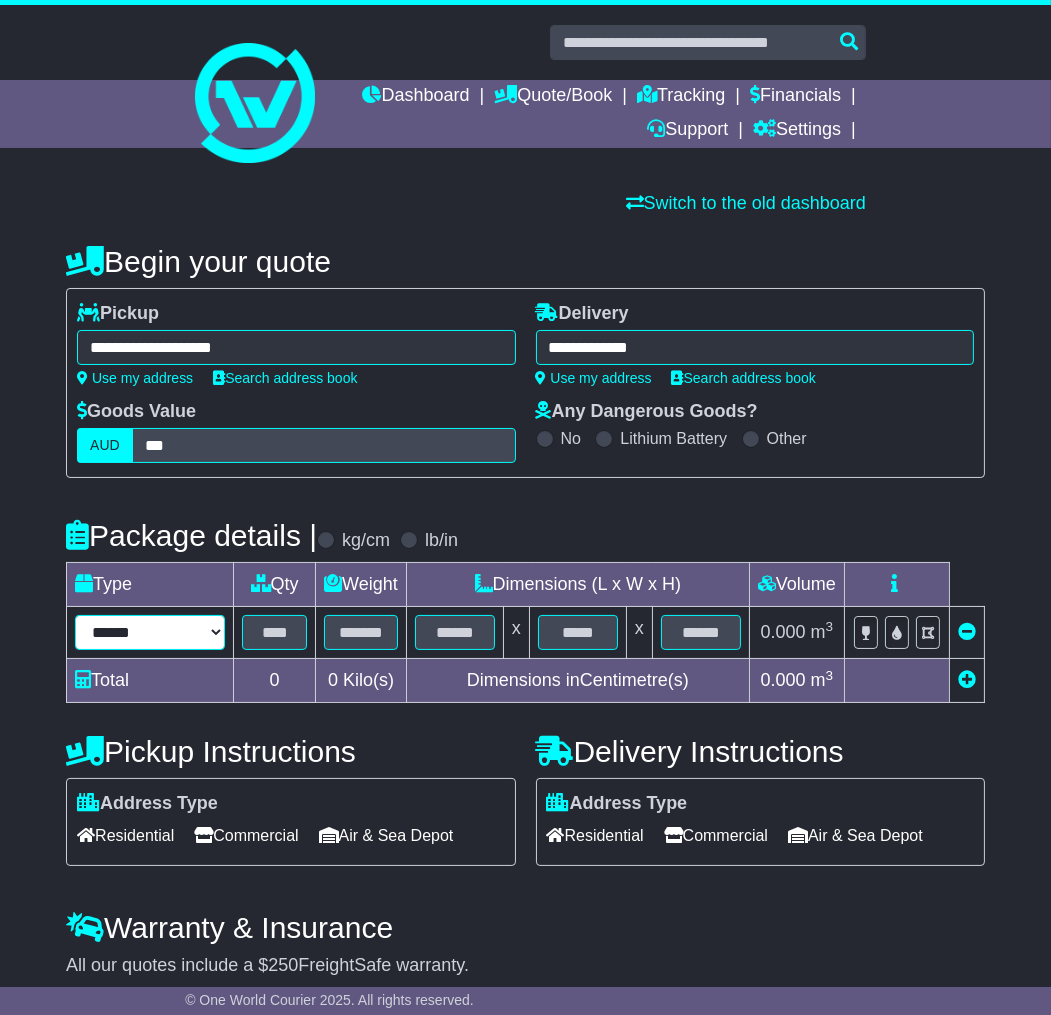 click on "****** ****** *** ******** ***** **** **** ****** *** *******" at bounding box center (150, 632) 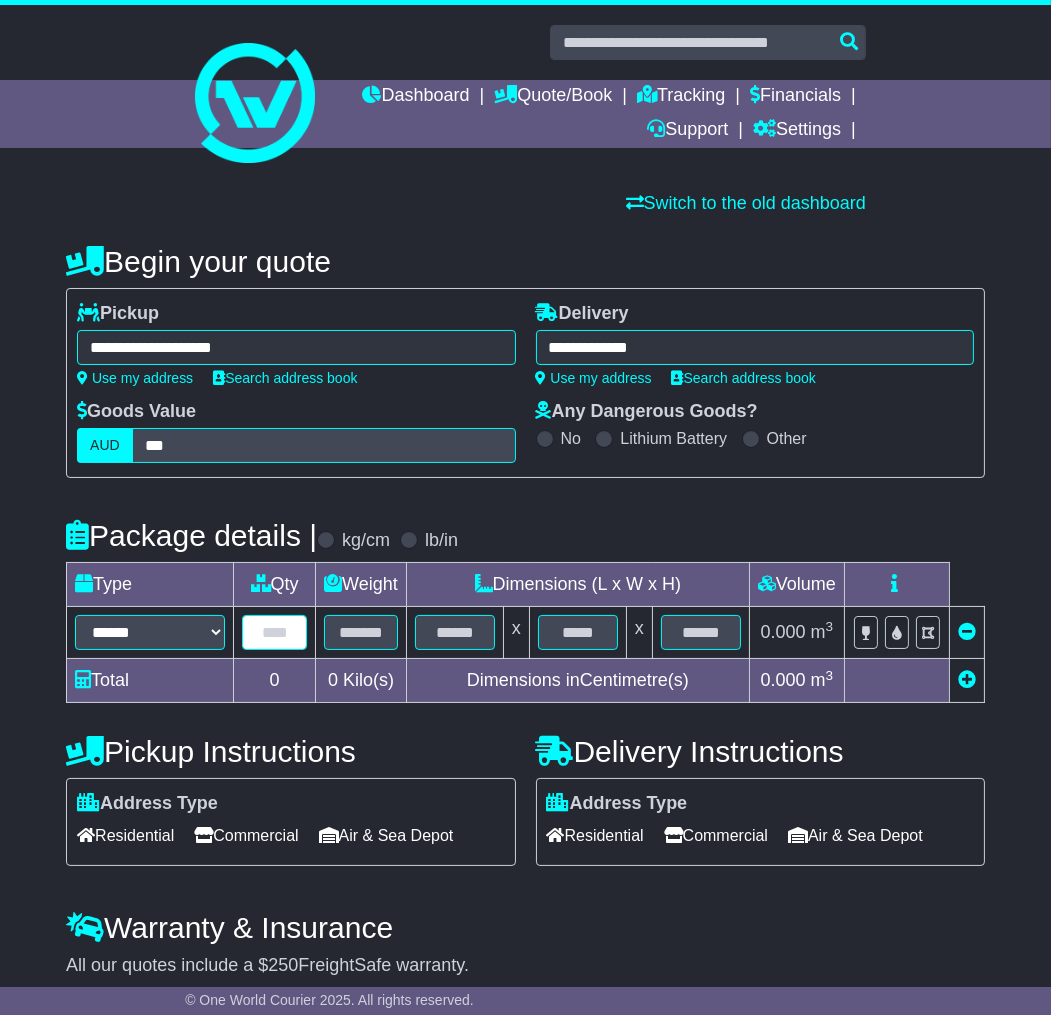 drag, startPoint x: 252, startPoint y: 636, endPoint x: 430, endPoint y: 657, distance: 179.23448 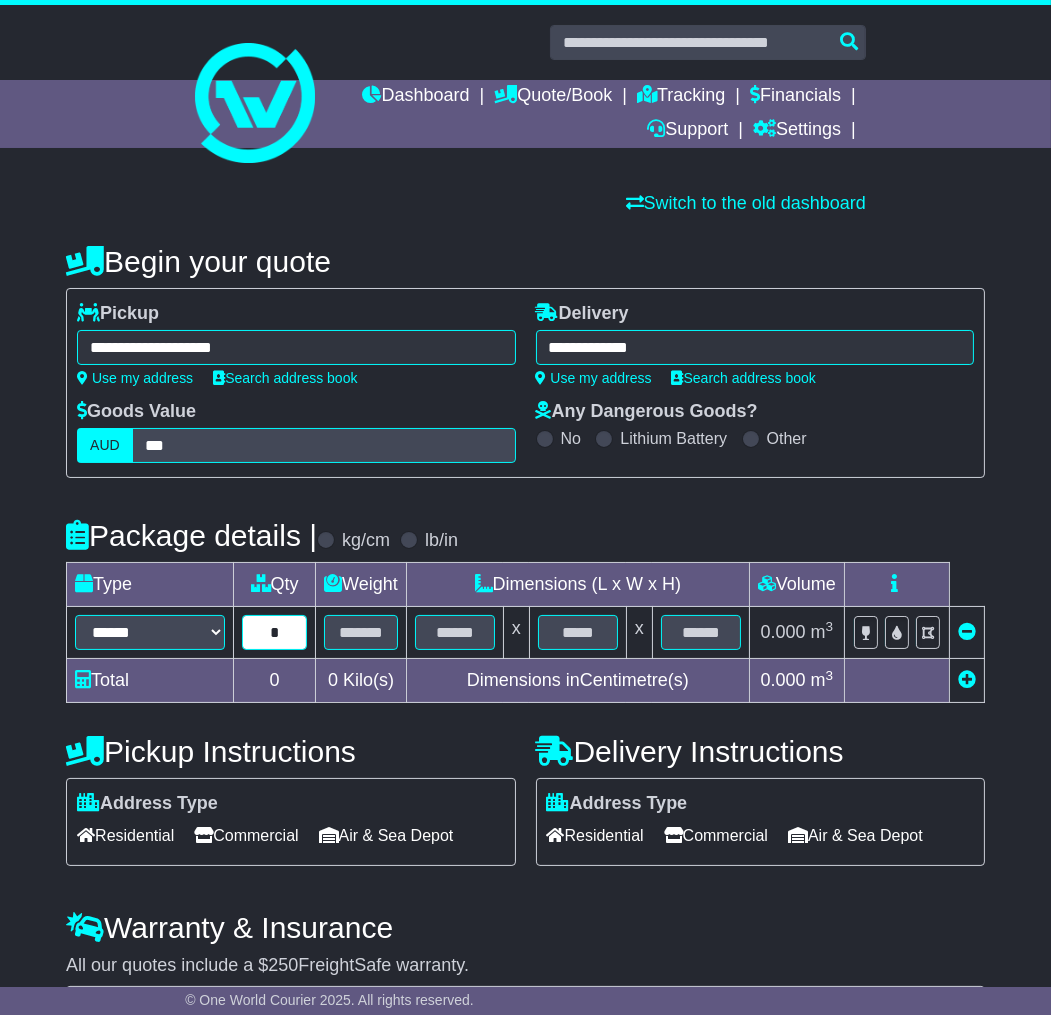 type on "*" 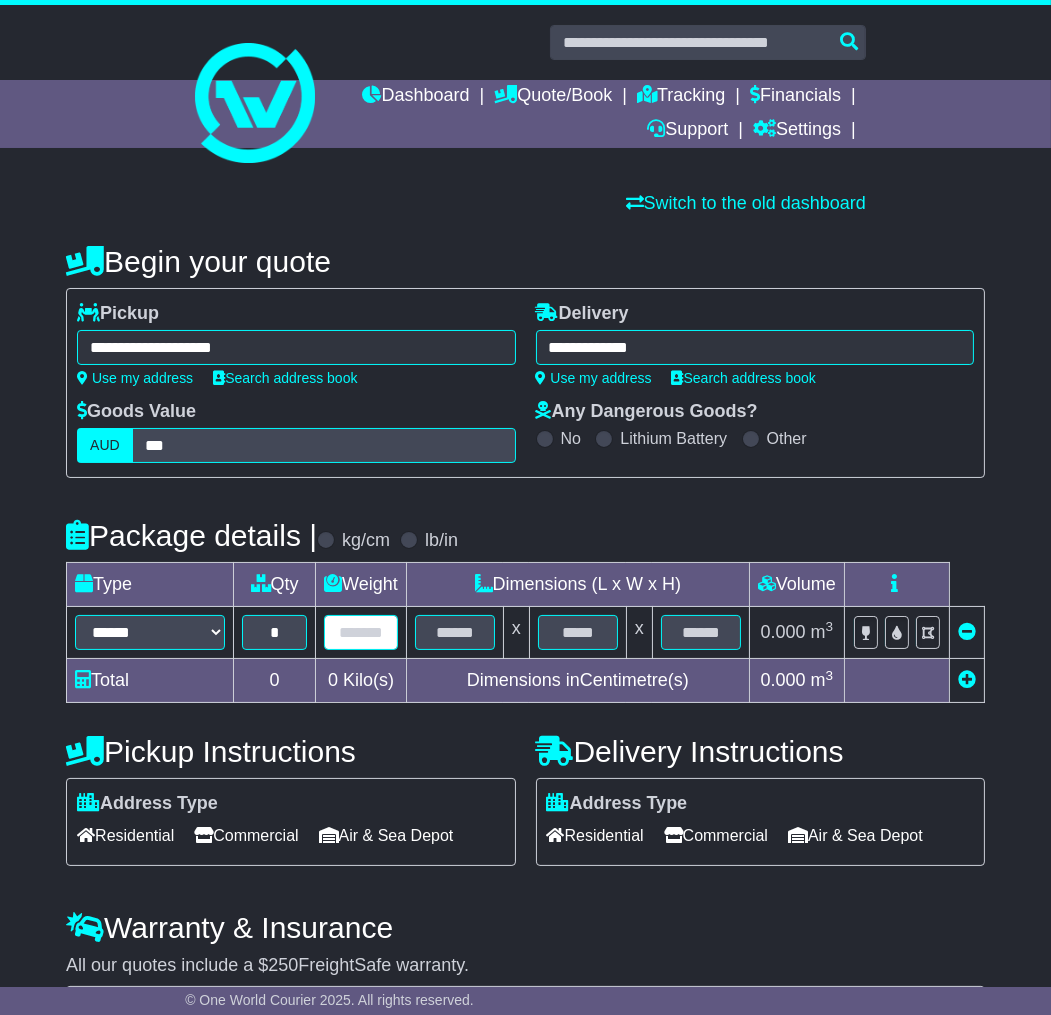 click at bounding box center (361, 632) 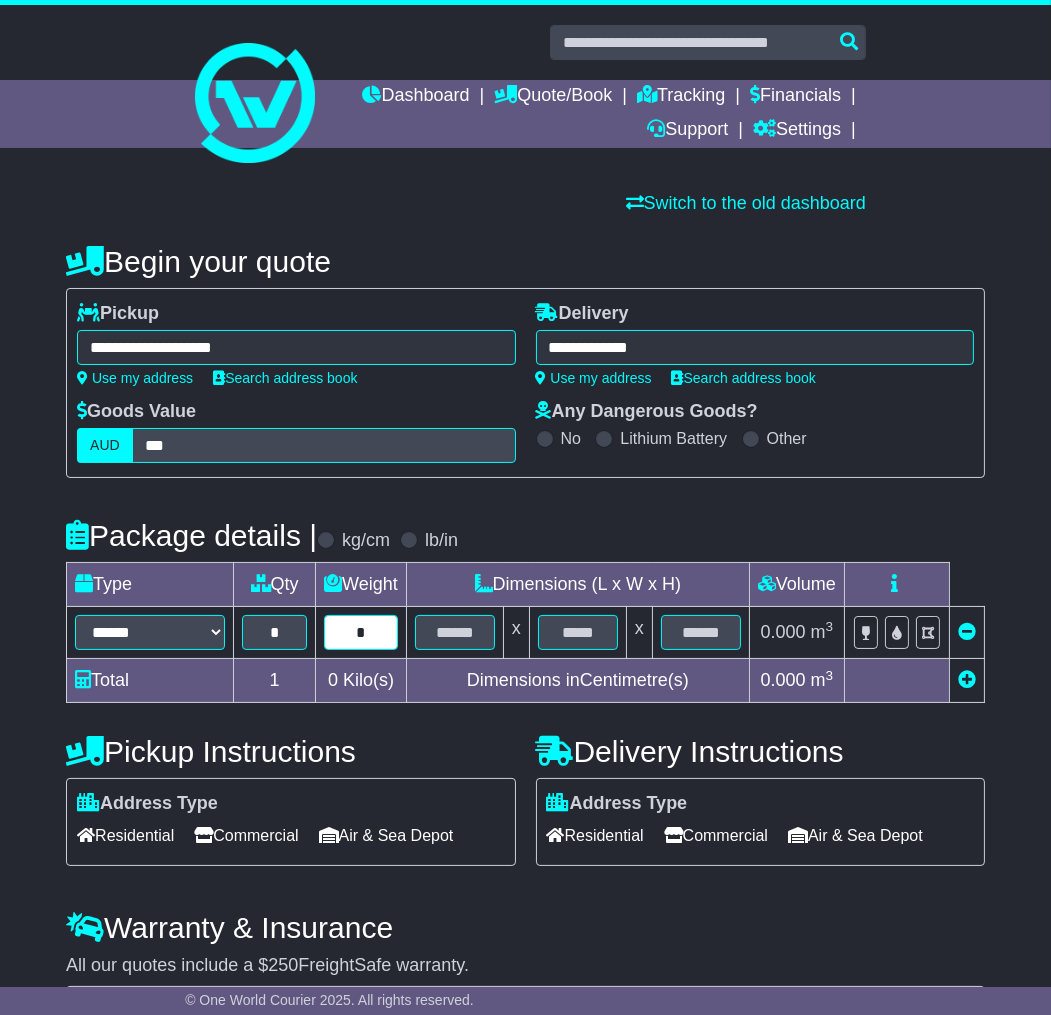 type on "*" 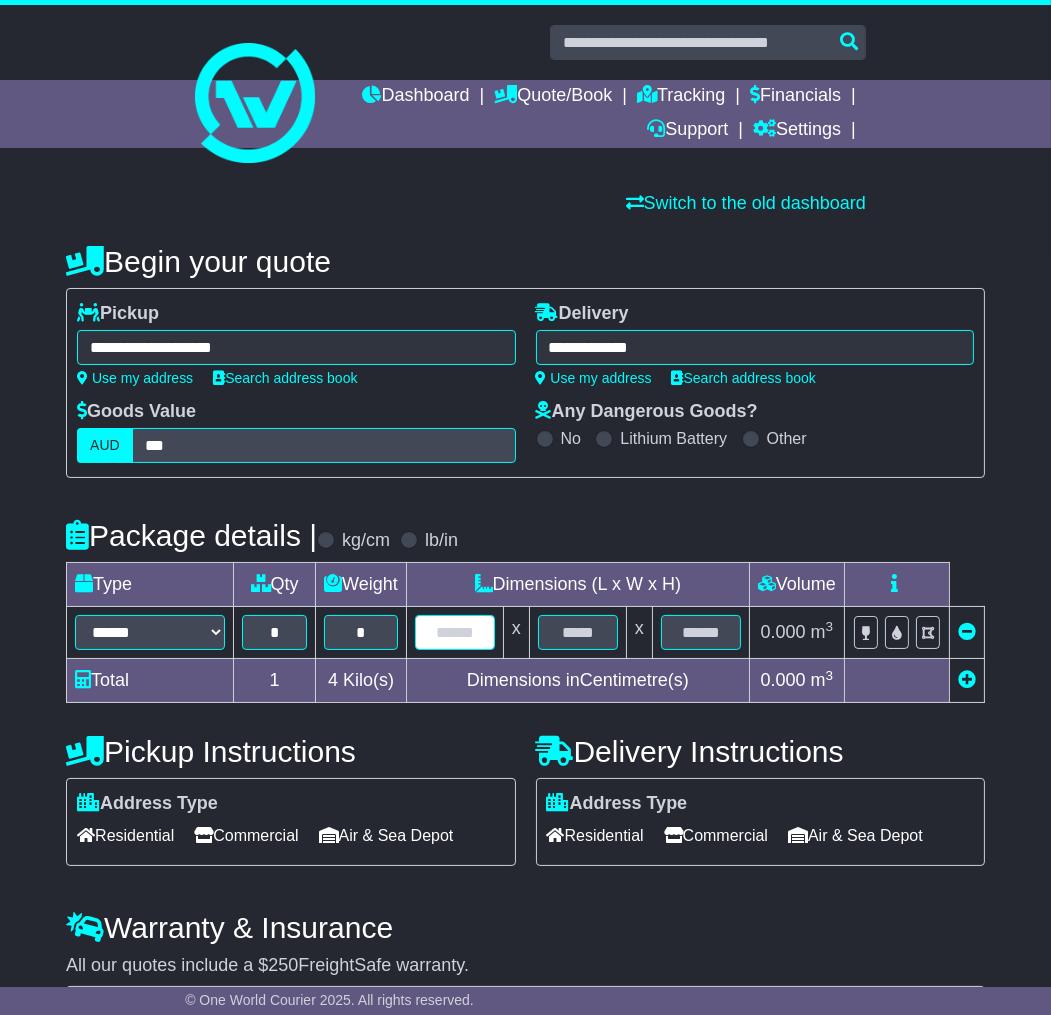 click at bounding box center [455, 632] 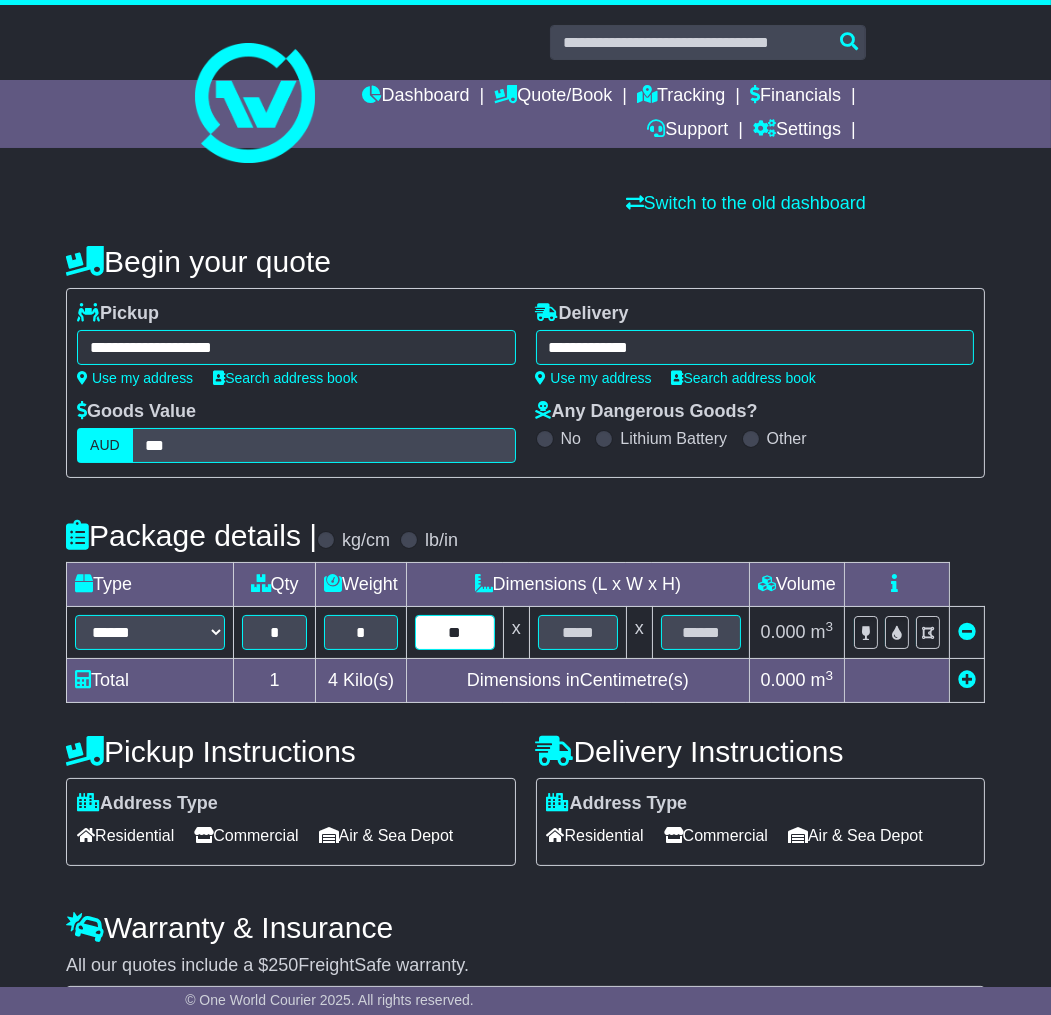 type on "**" 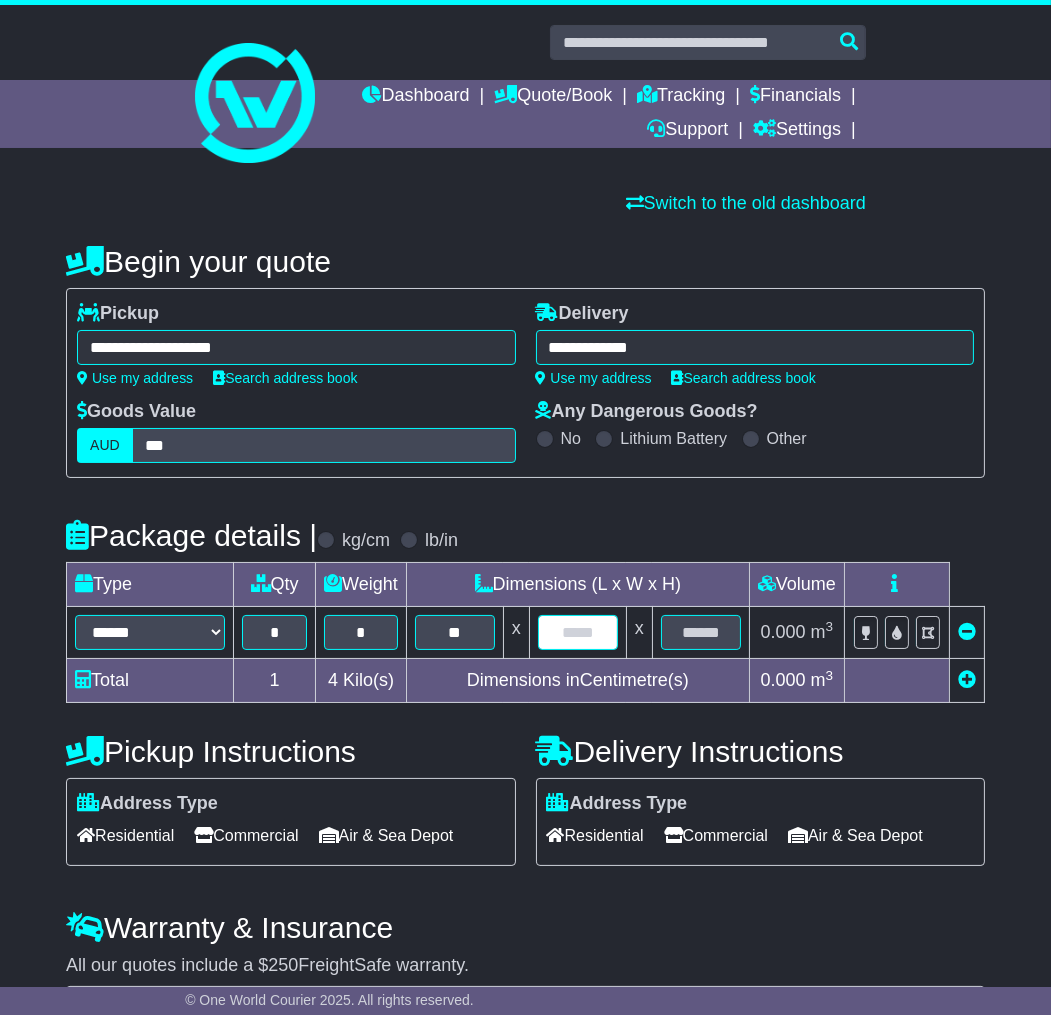 click at bounding box center (578, 632) 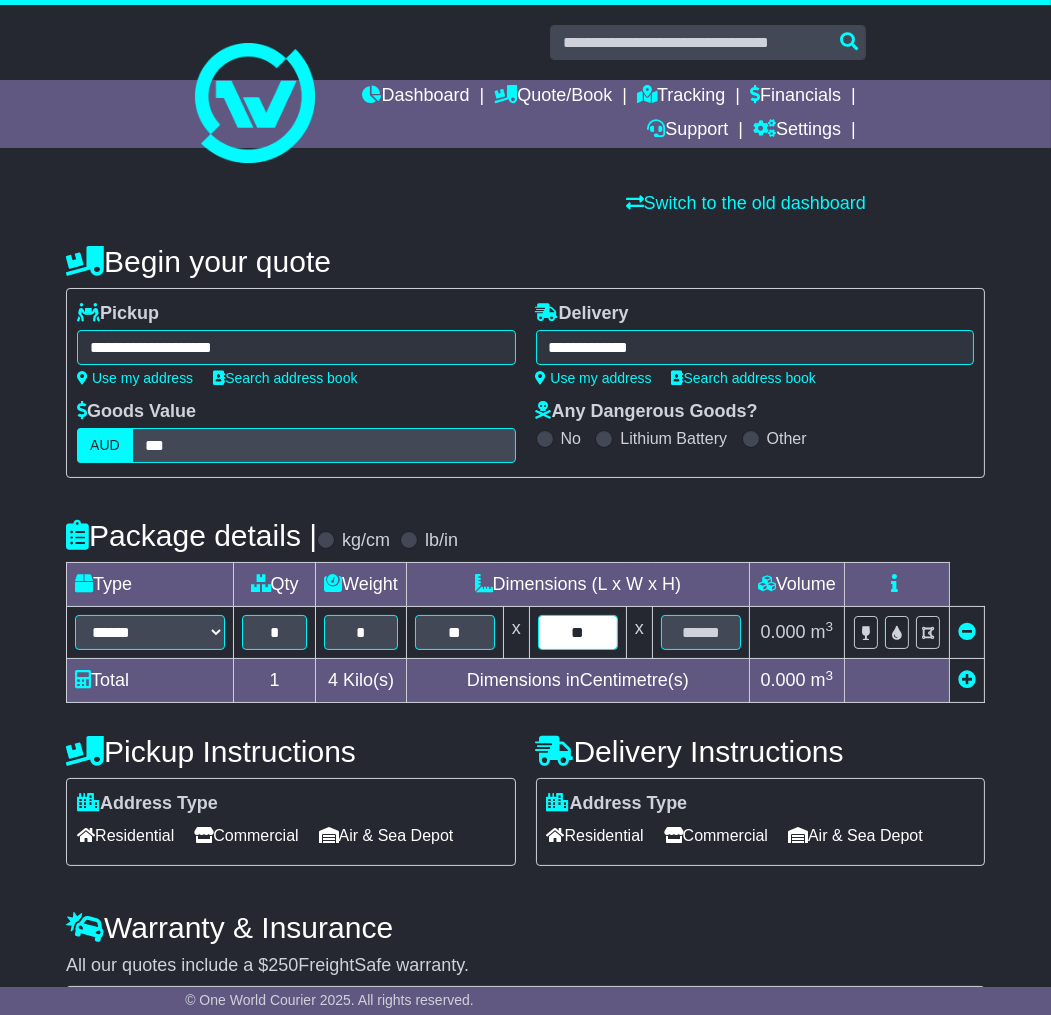 type on "**" 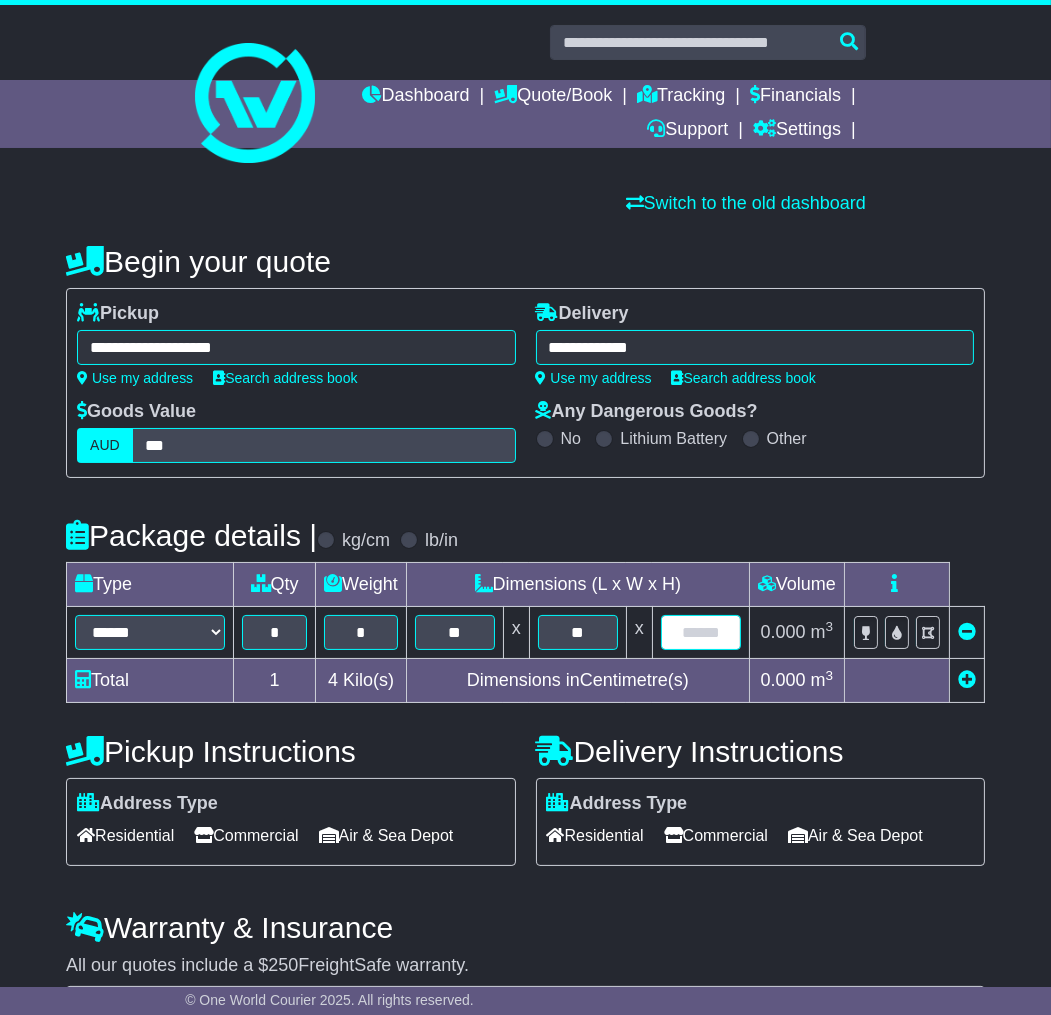 click at bounding box center [701, 632] 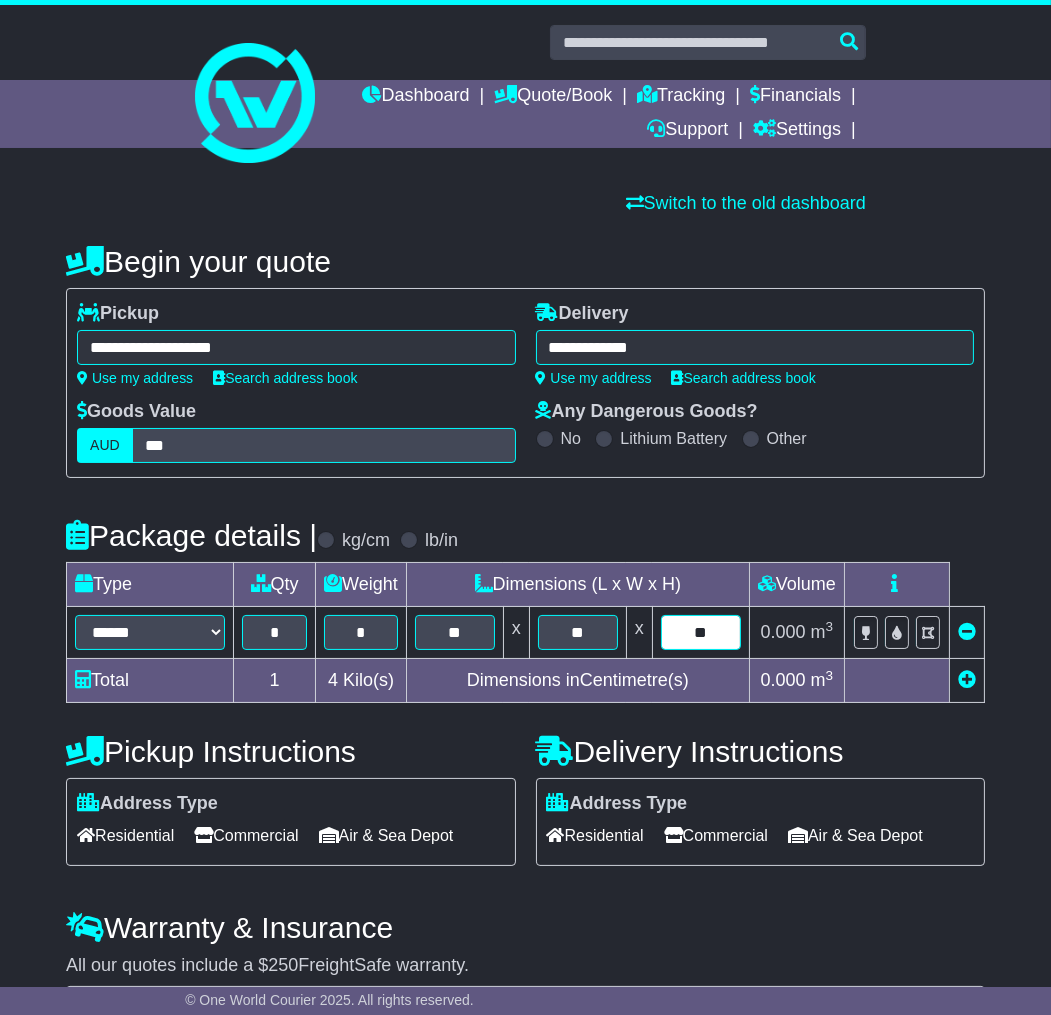 type on "**" 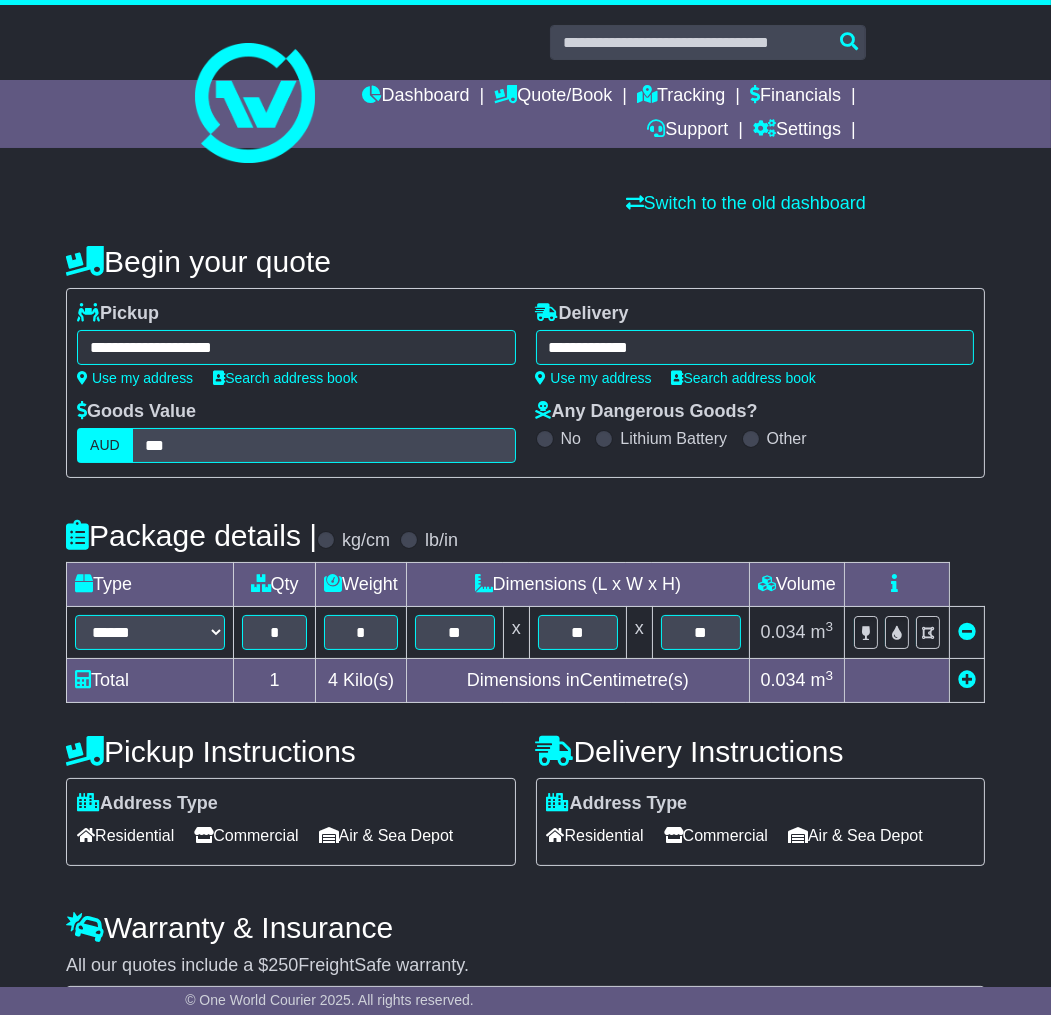 click on "Commercial" at bounding box center [246, 835] 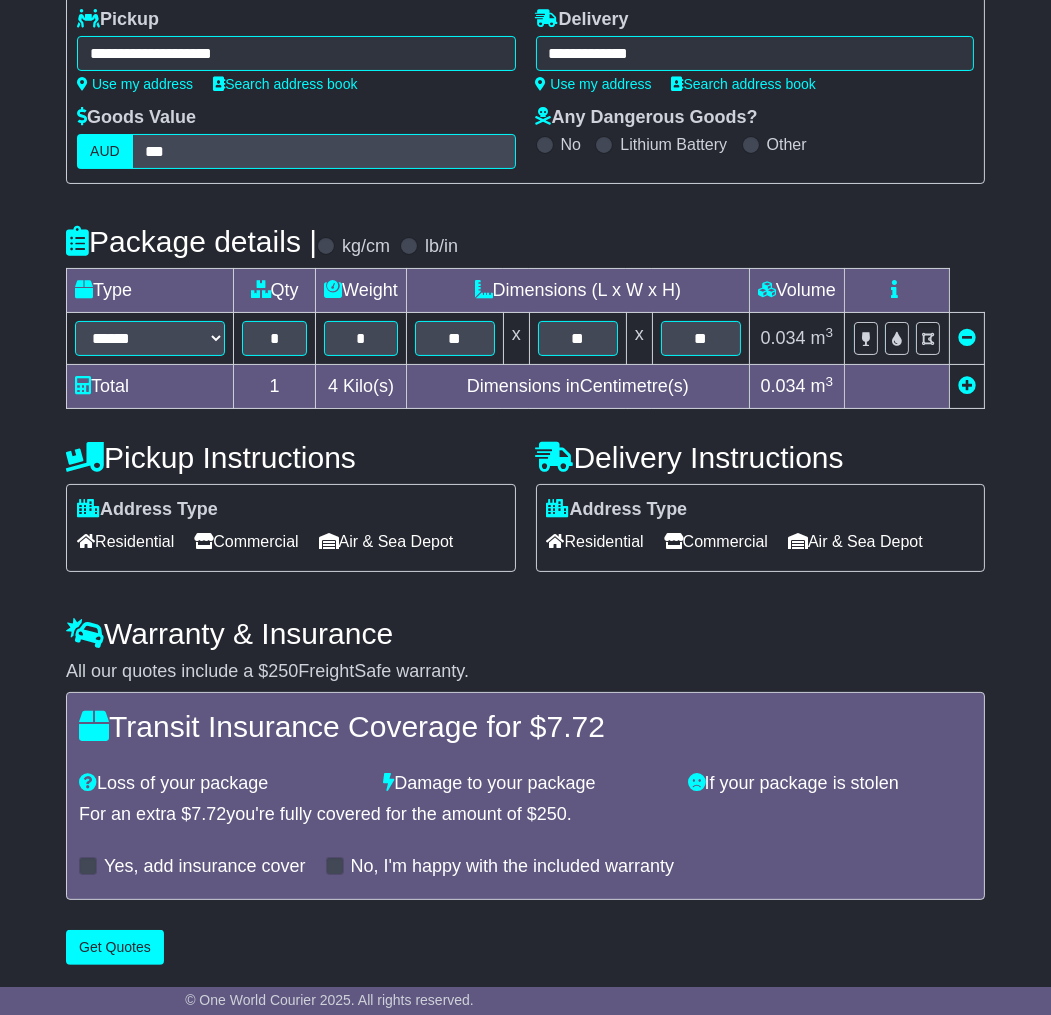 scroll, scrollTop: 296, scrollLeft: 0, axis: vertical 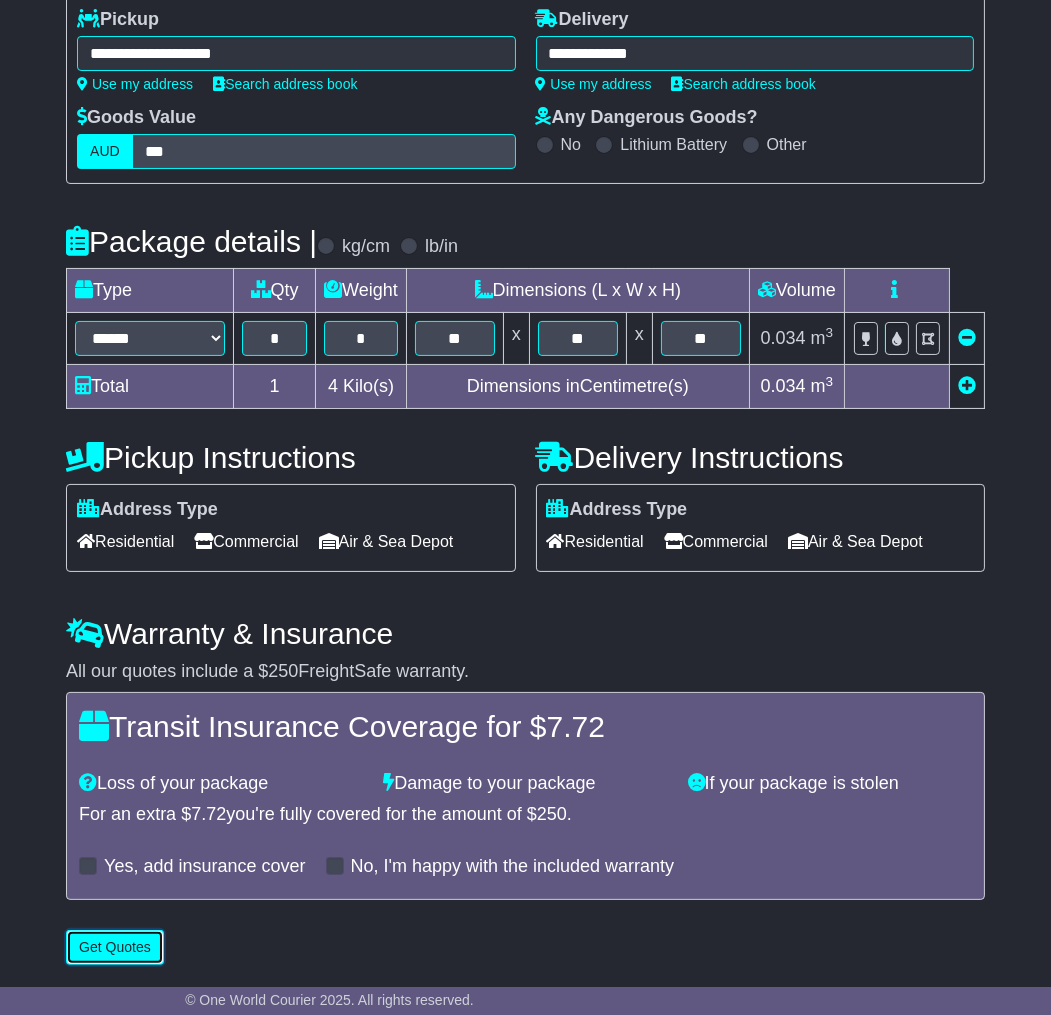 click on "Get Quotes" at bounding box center [115, 947] 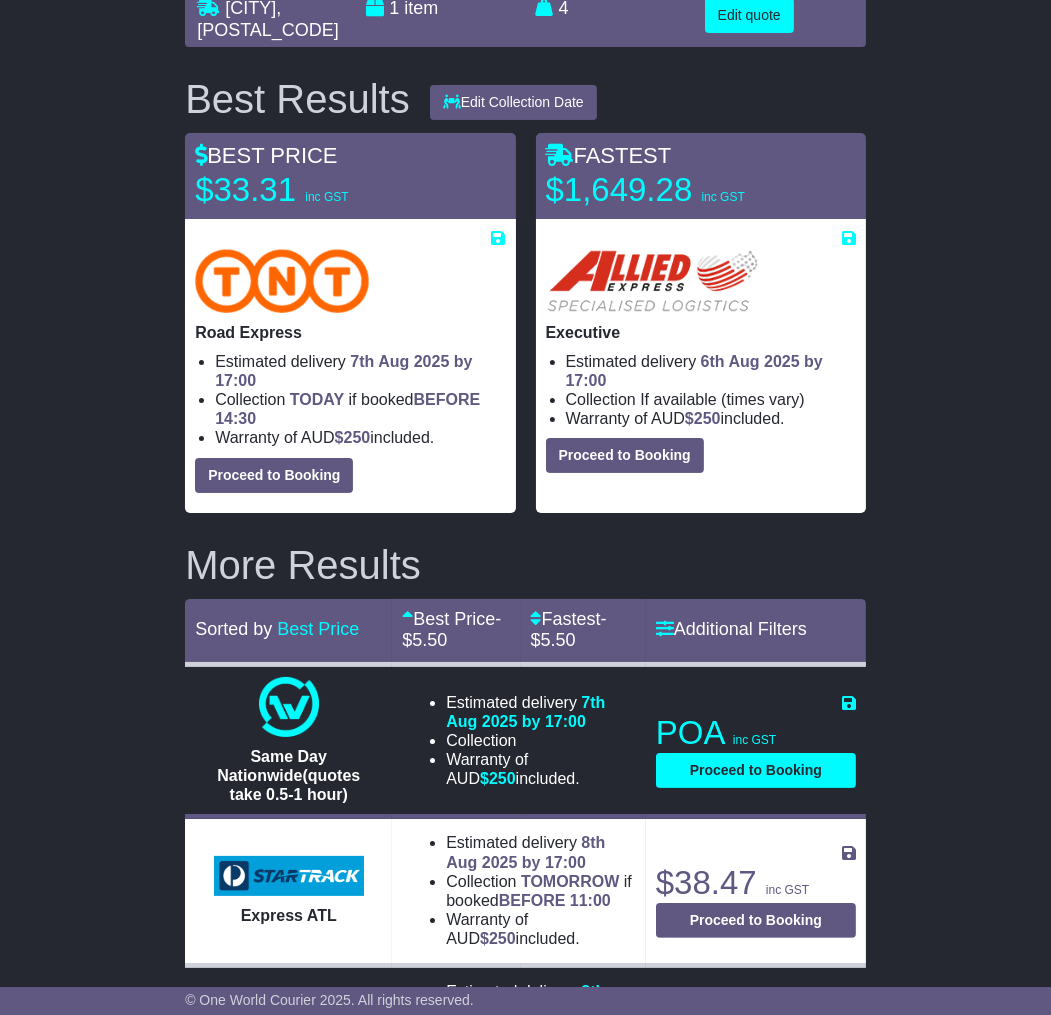 scroll, scrollTop: 111, scrollLeft: 0, axis: vertical 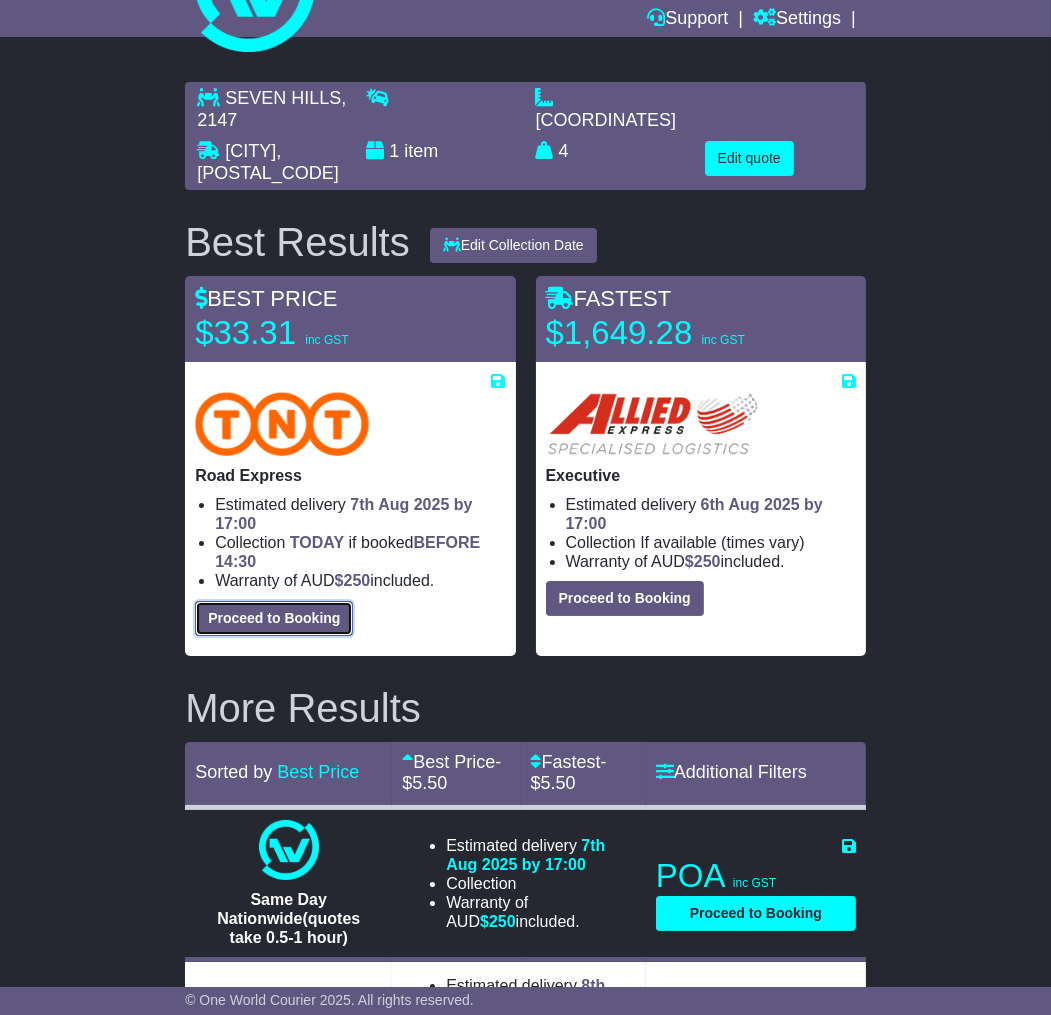 click on "Proceed to Booking" at bounding box center (274, 618) 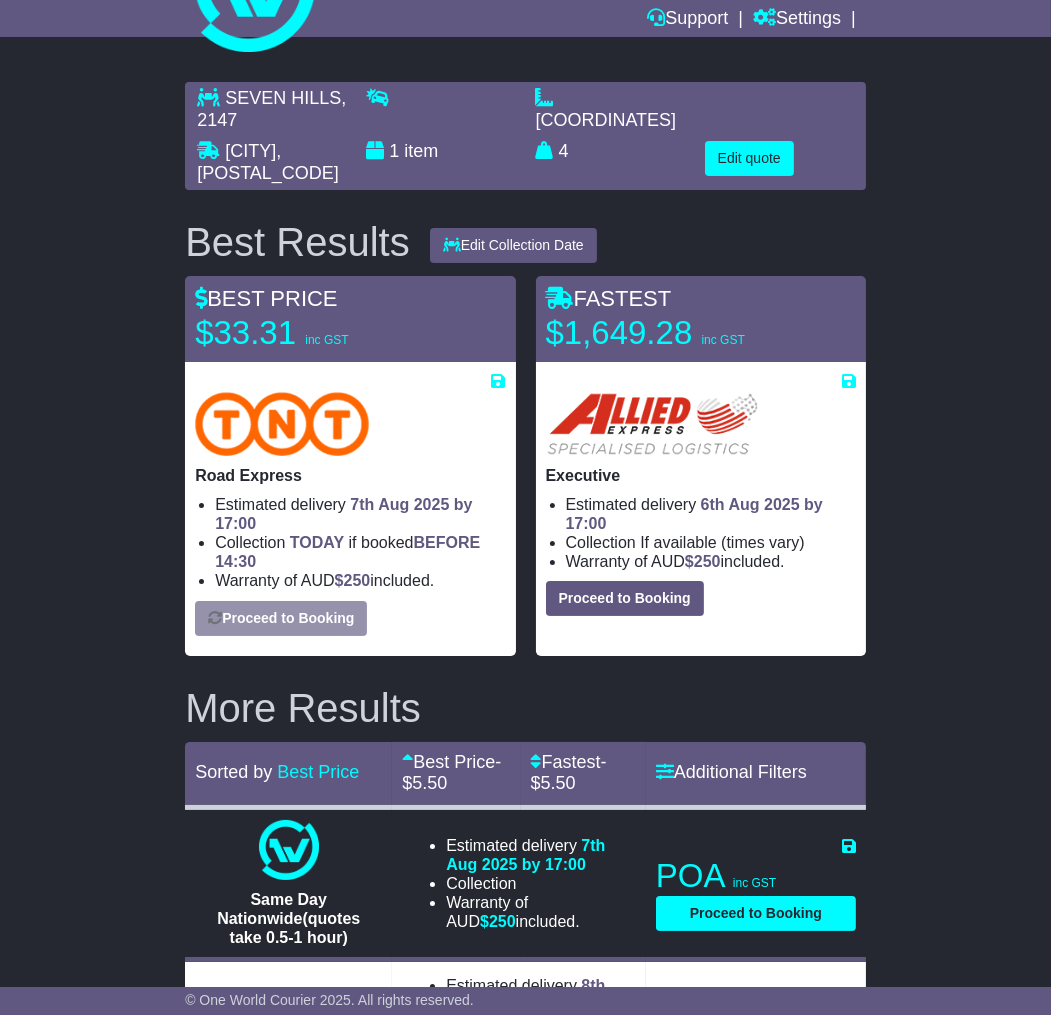 select on "*****" 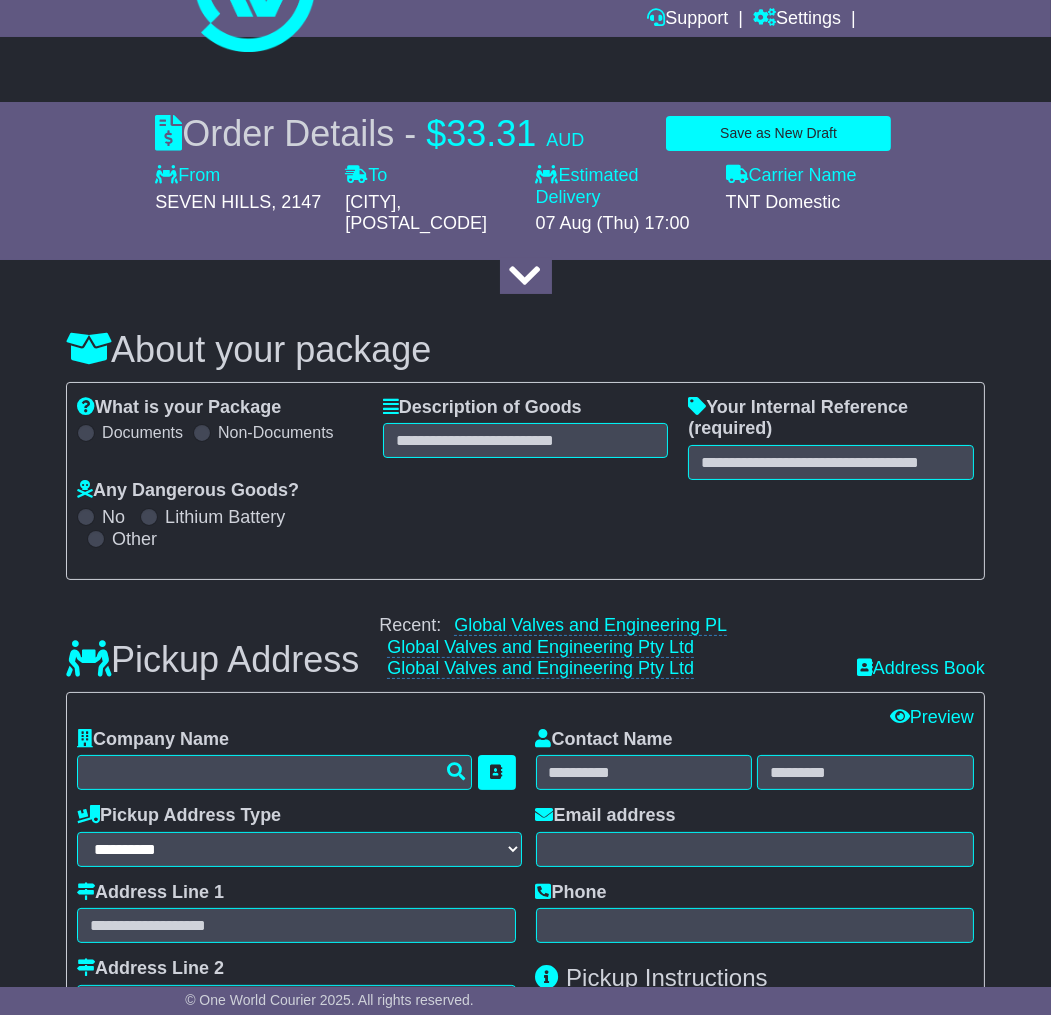 select 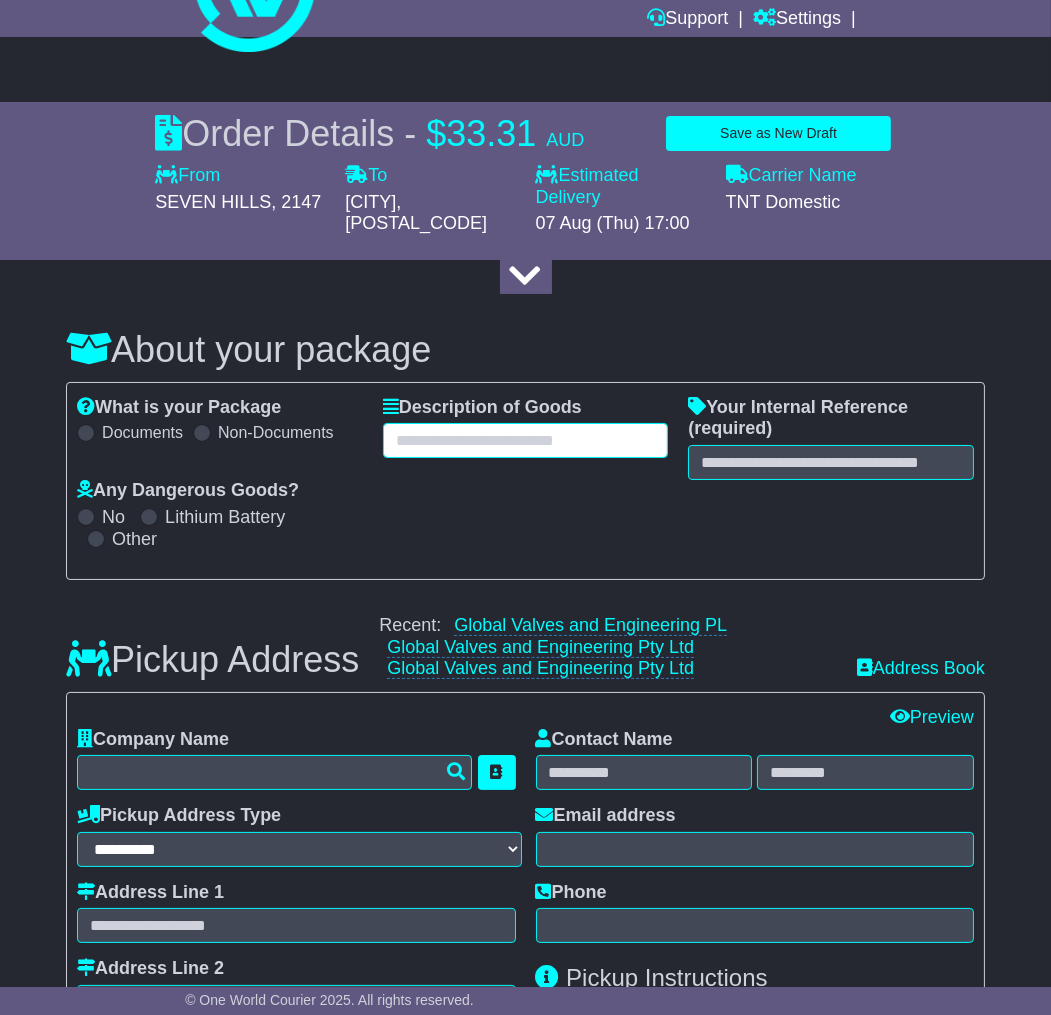 click at bounding box center (526, 440) 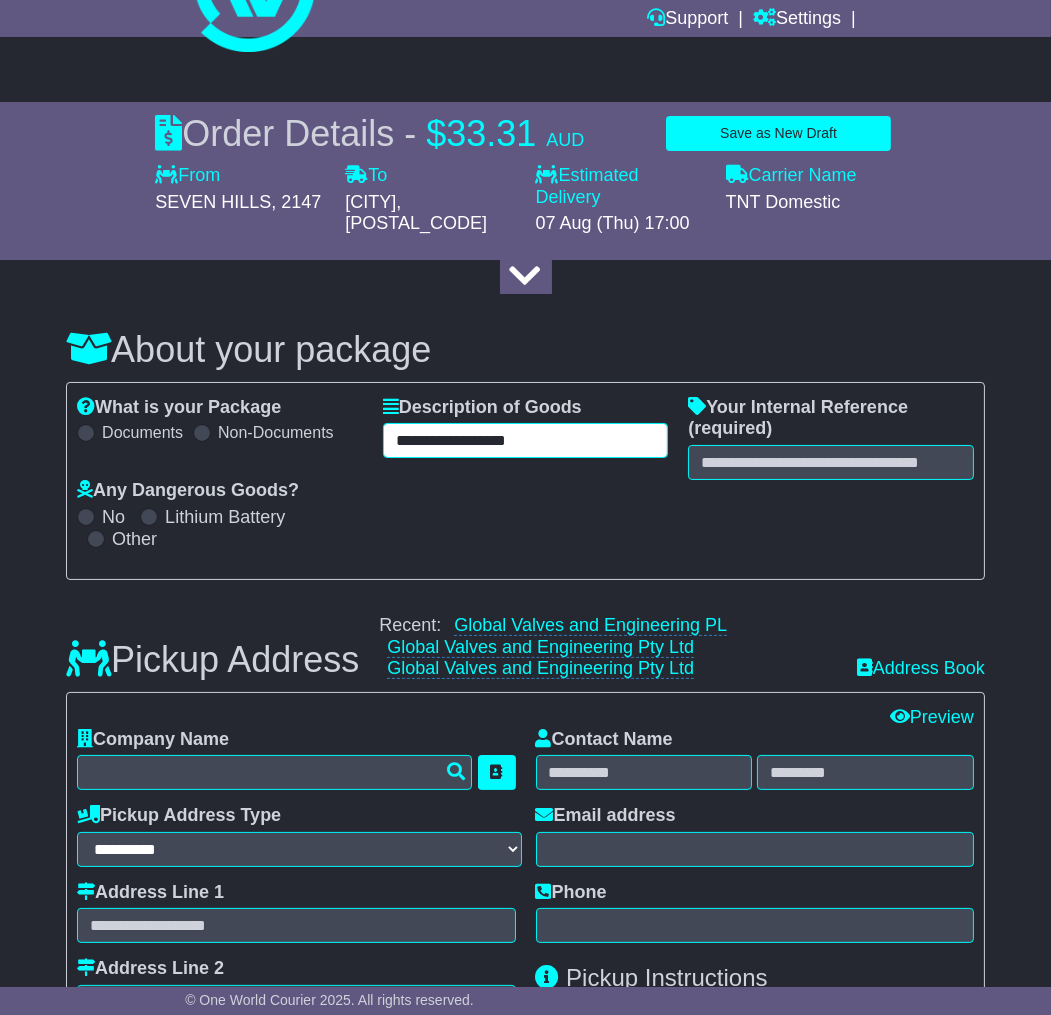 type on "**********" 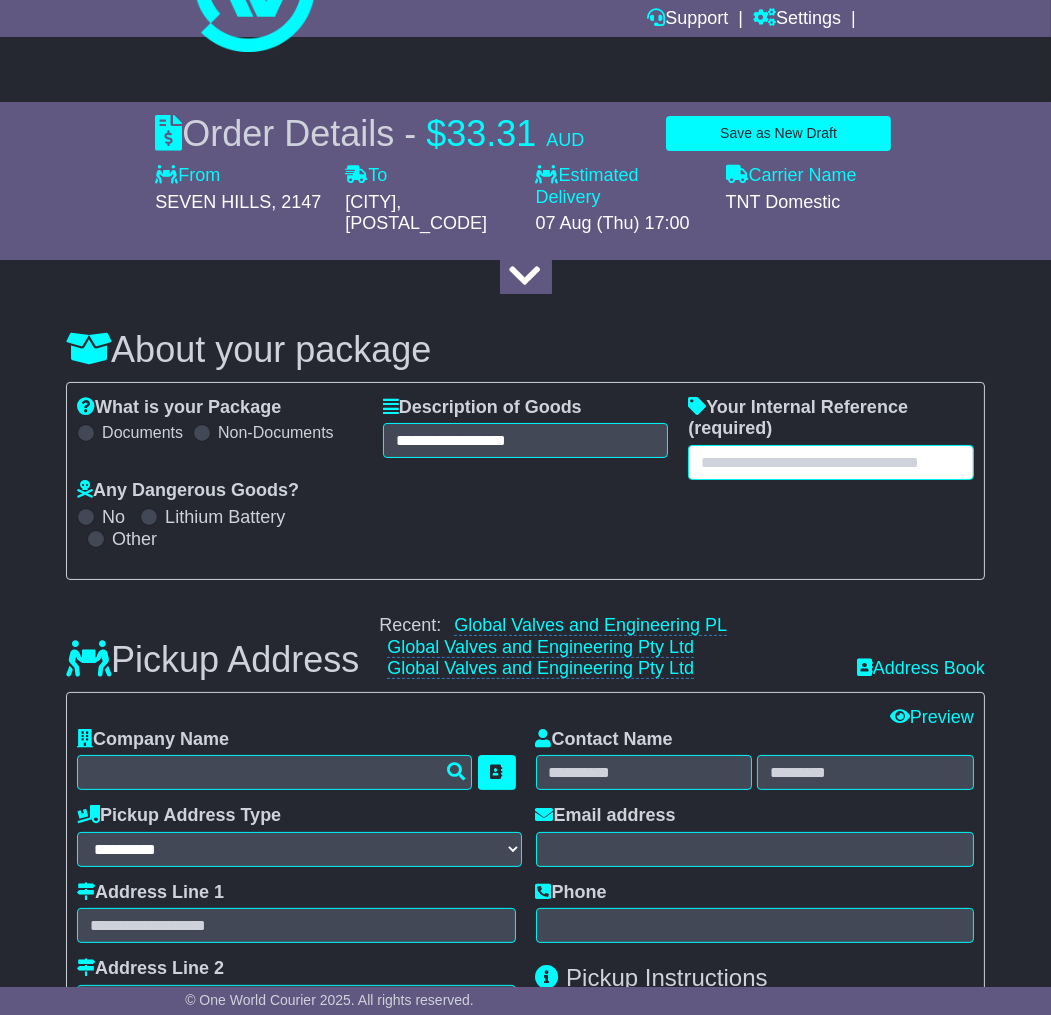 click at bounding box center [831, 462] 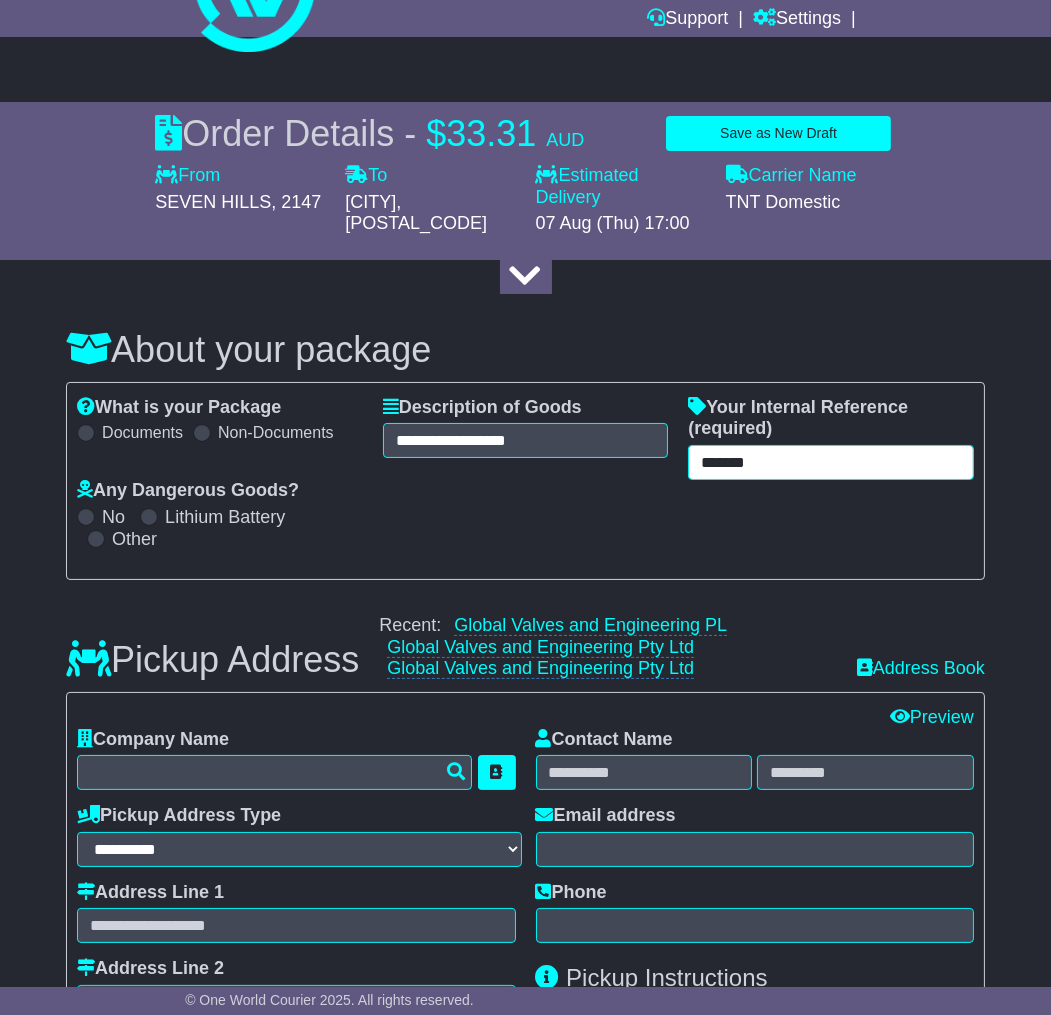 type on "*******" 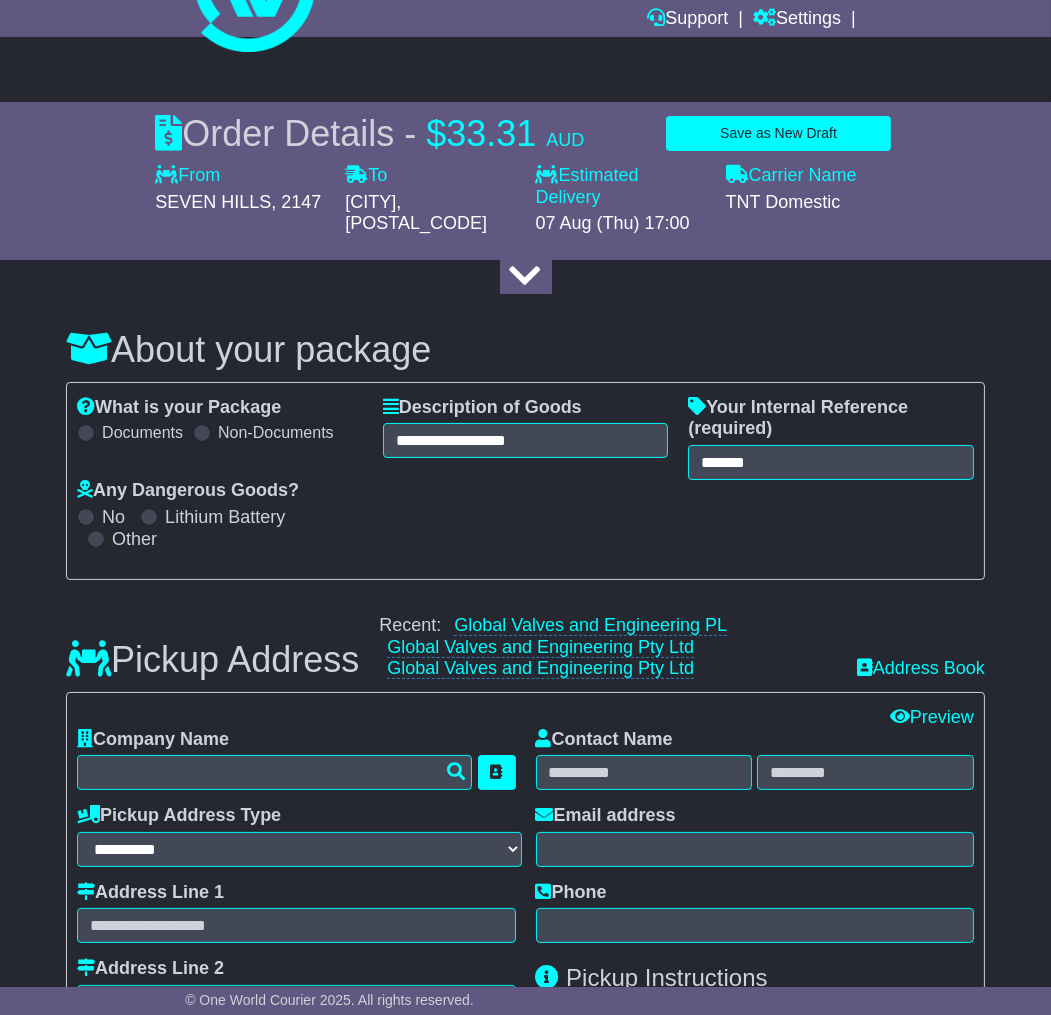 click on "[DESCRIPTION]" at bounding box center [525, 481] 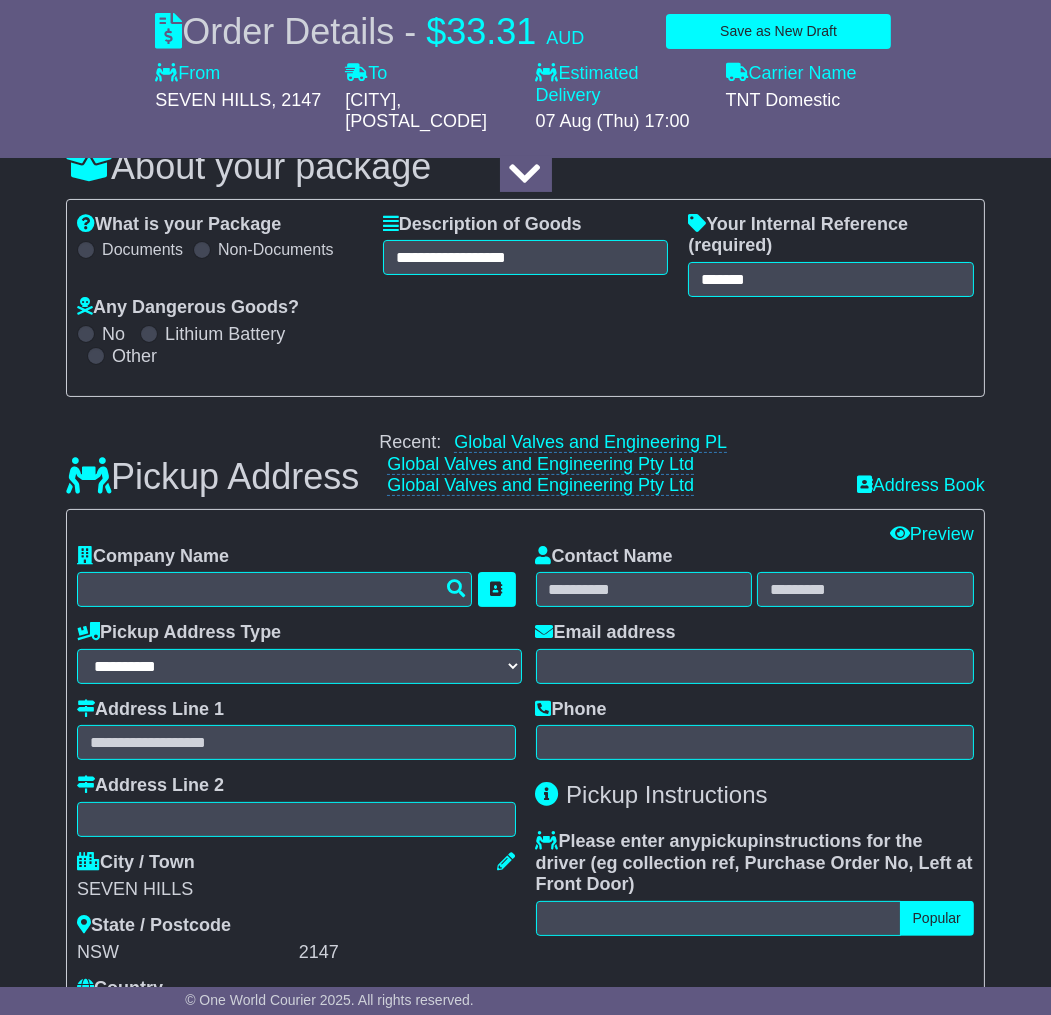 scroll, scrollTop: 333, scrollLeft: 0, axis: vertical 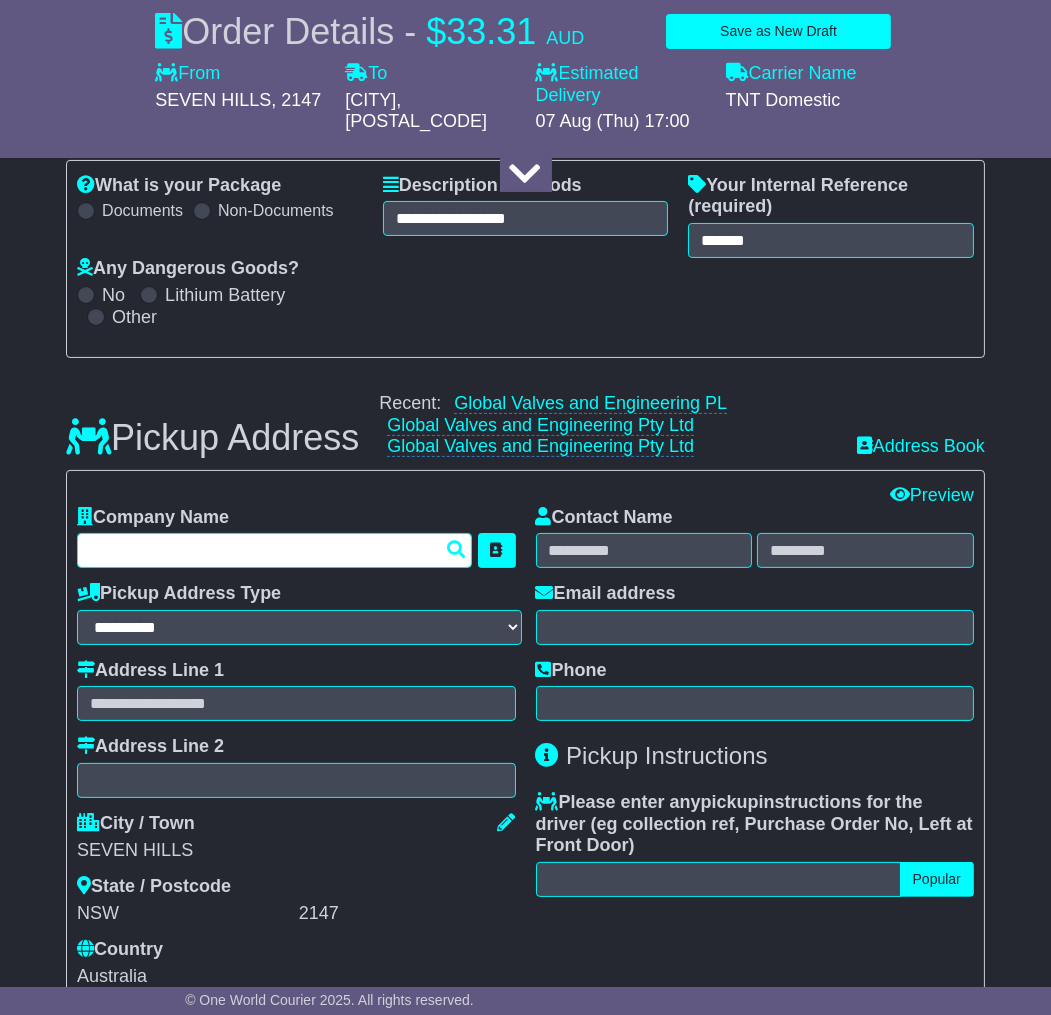 click at bounding box center (274, 550) 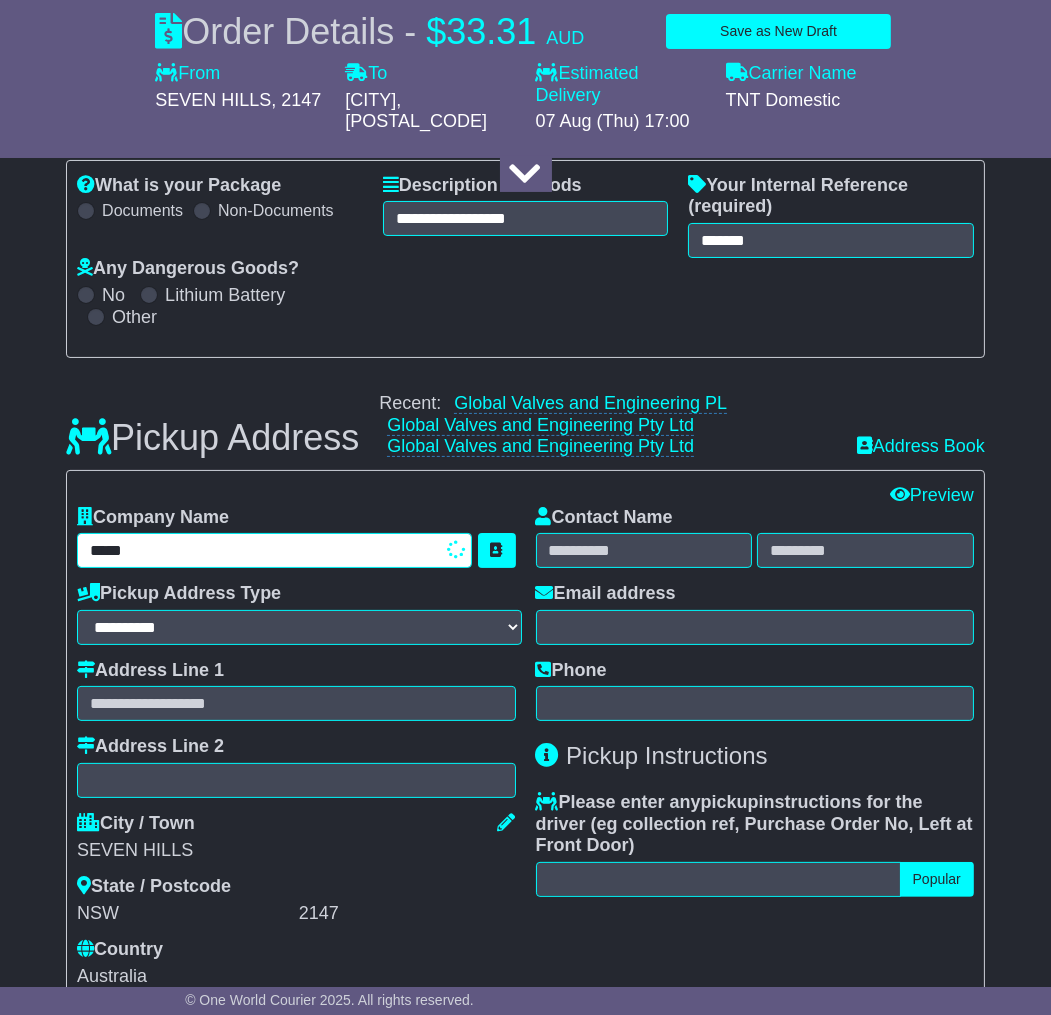type on "******" 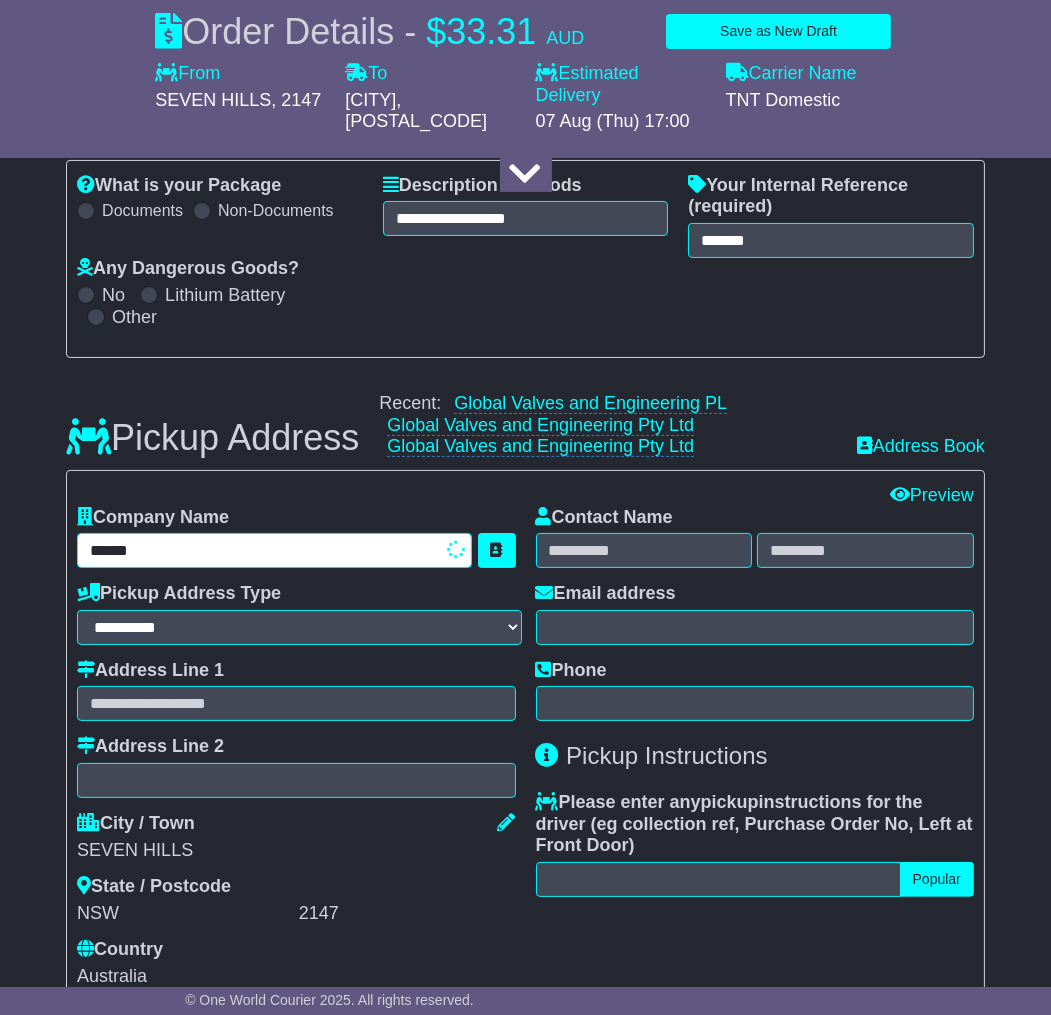 type on "**********" 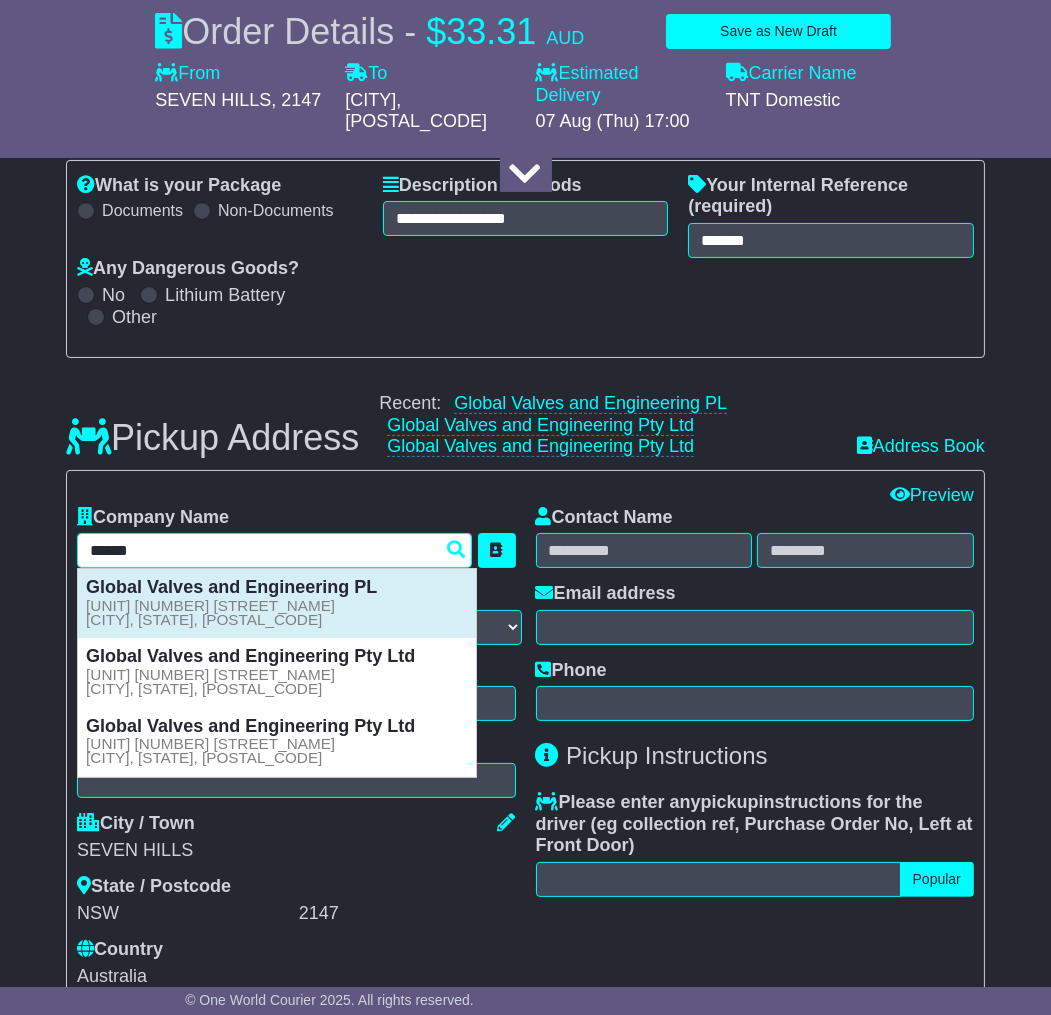 click on "Global Valves and Engineering PL" at bounding box center (231, 587) 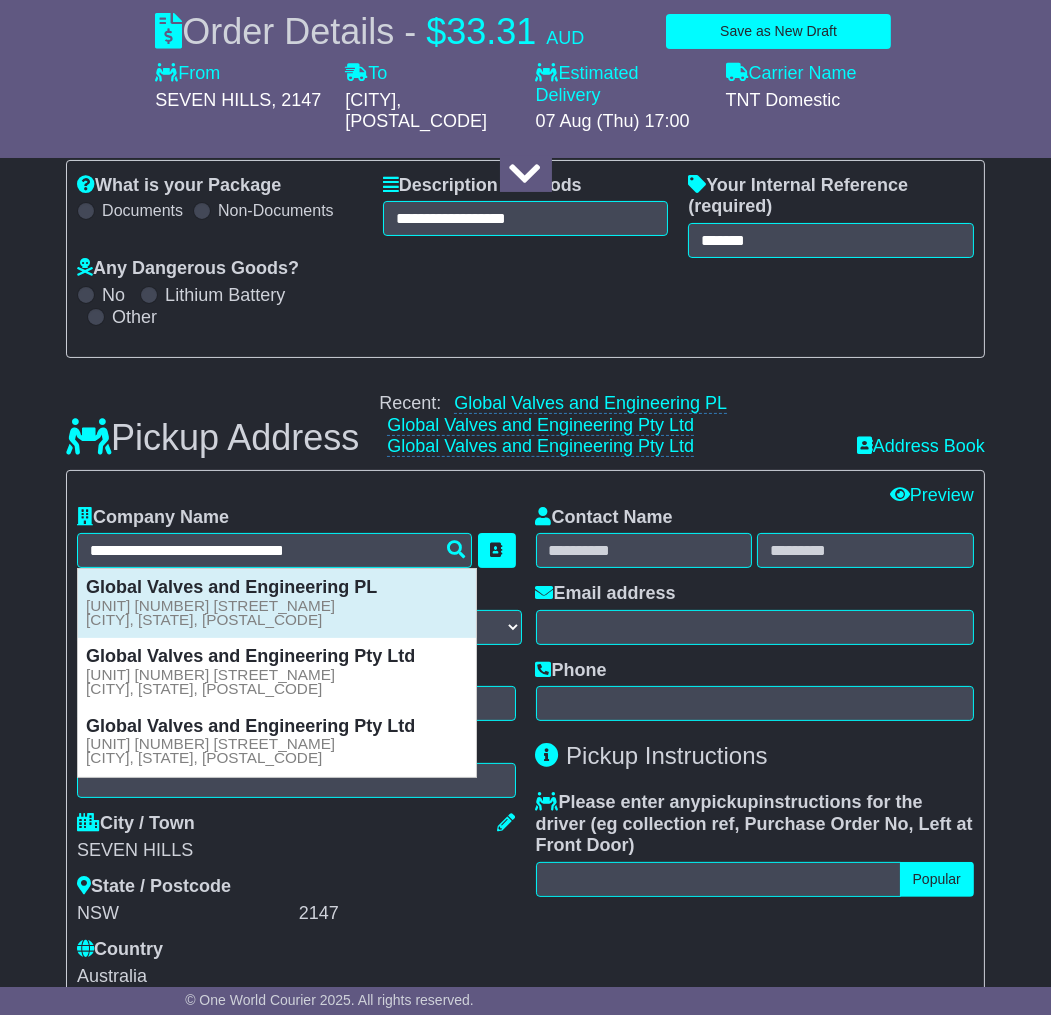 type 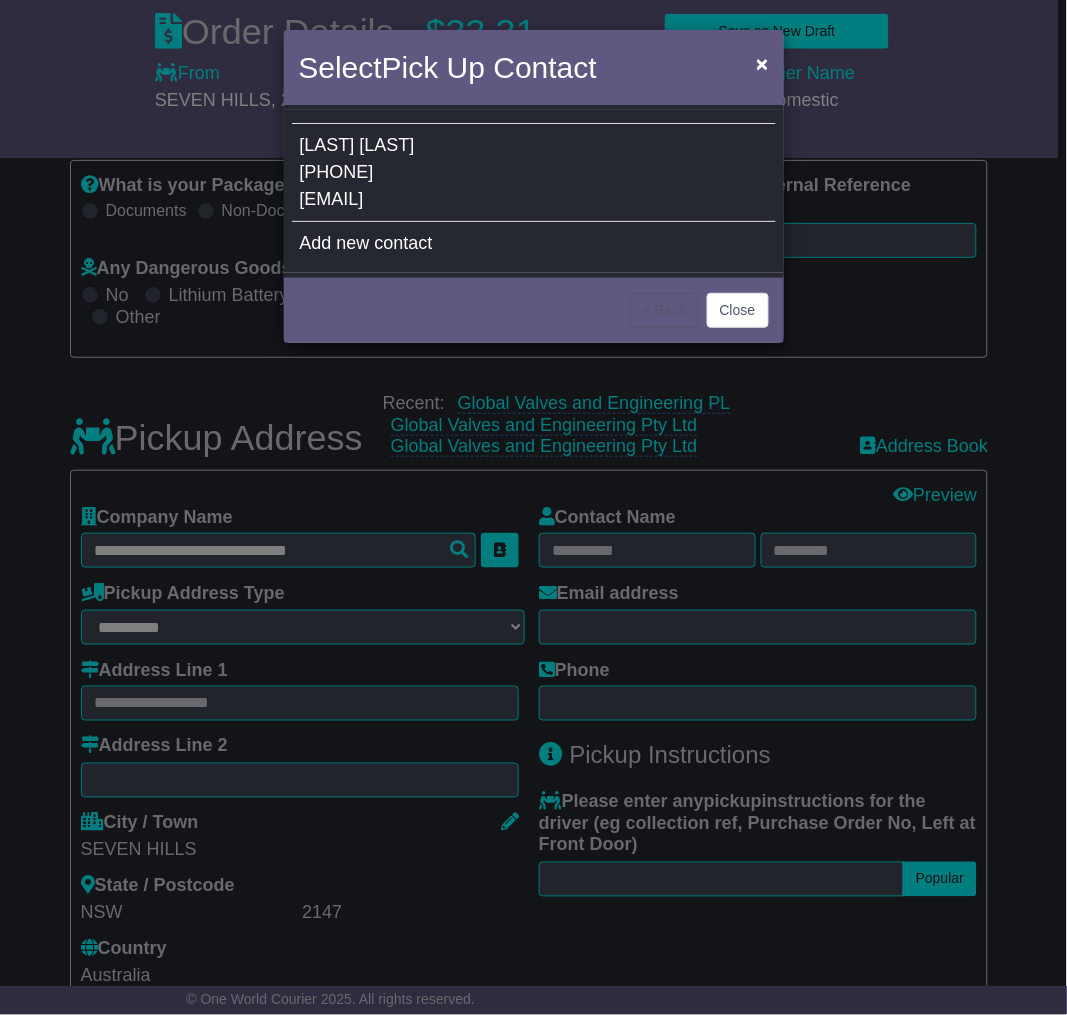 click on "[EMAIL]" at bounding box center [332, 199] 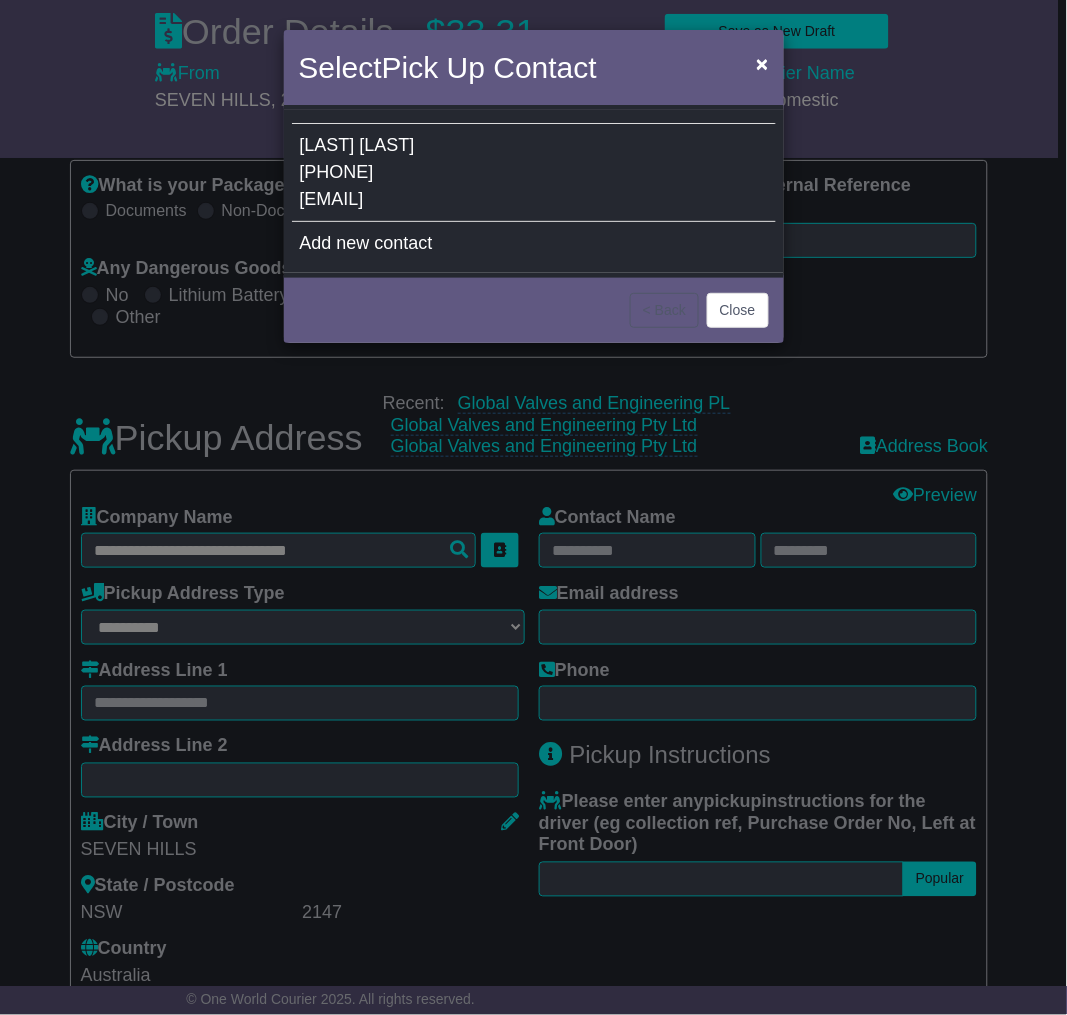 type on "**********" 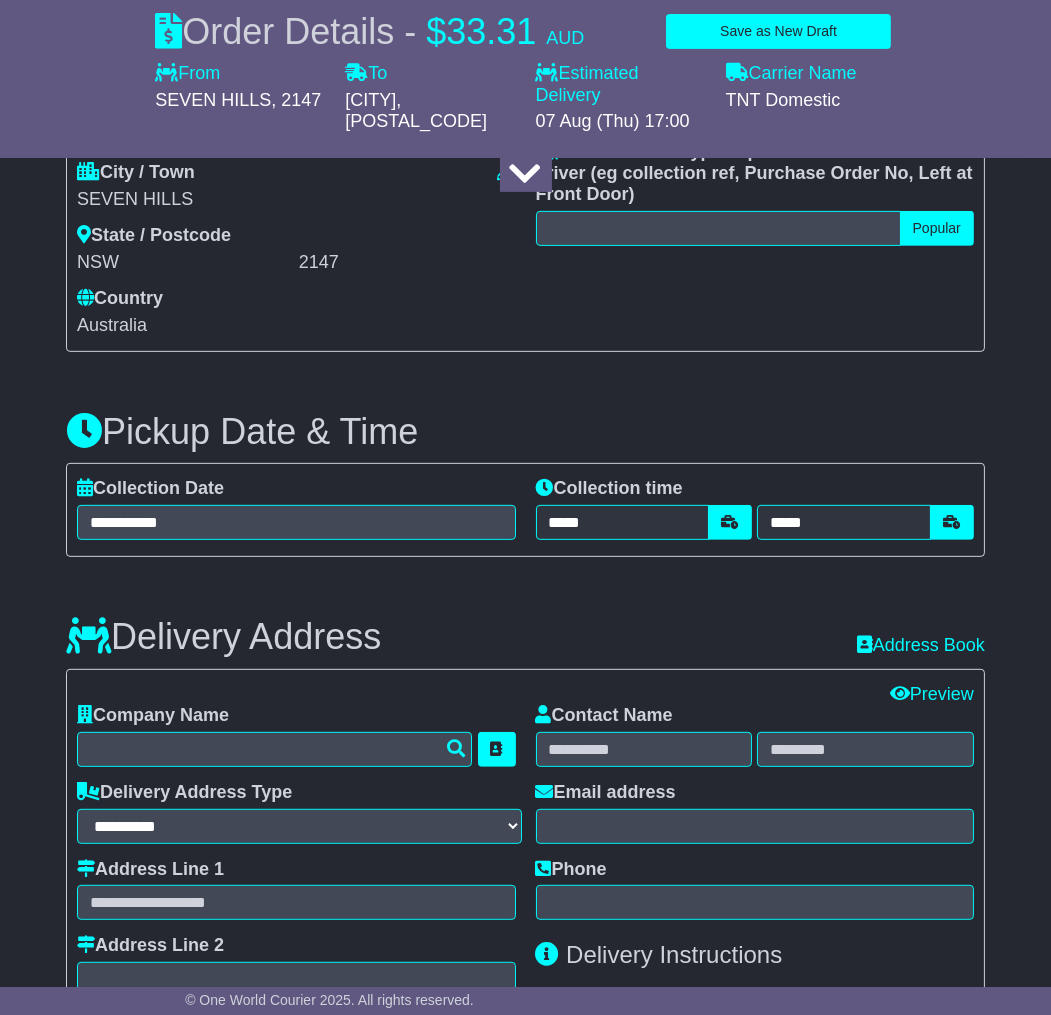 scroll, scrollTop: 1000, scrollLeft: 0, axis: vertical 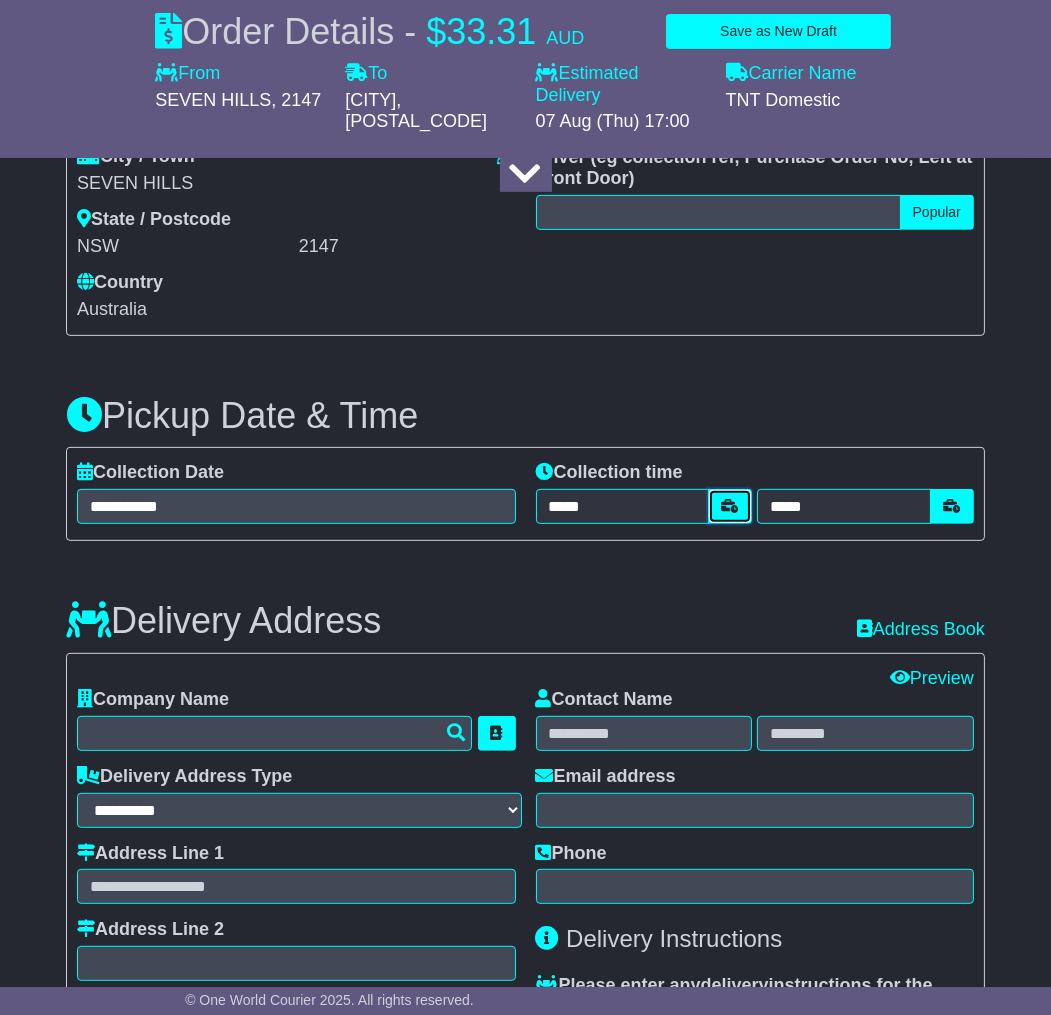 click at bounding box center (730, 506) 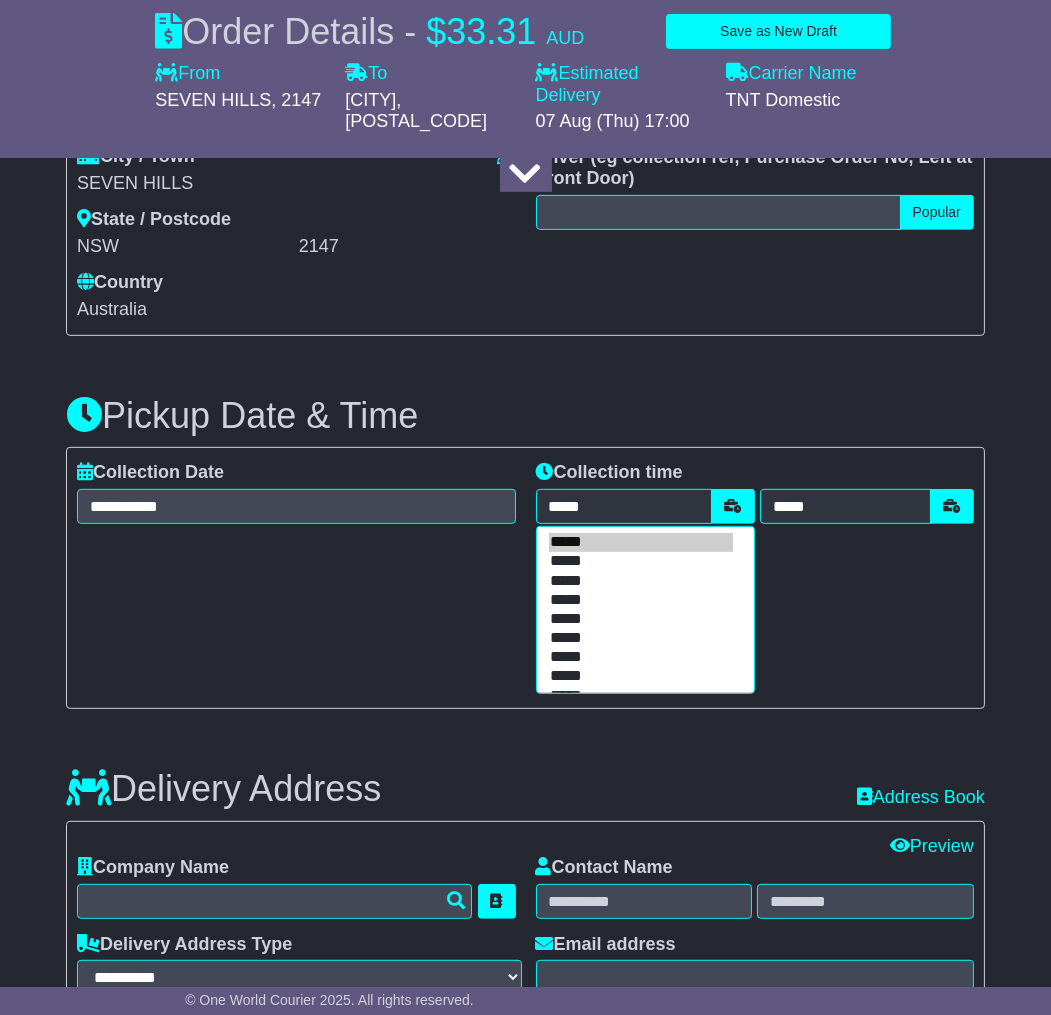 click on "*****" at bounding box center [641, 581] 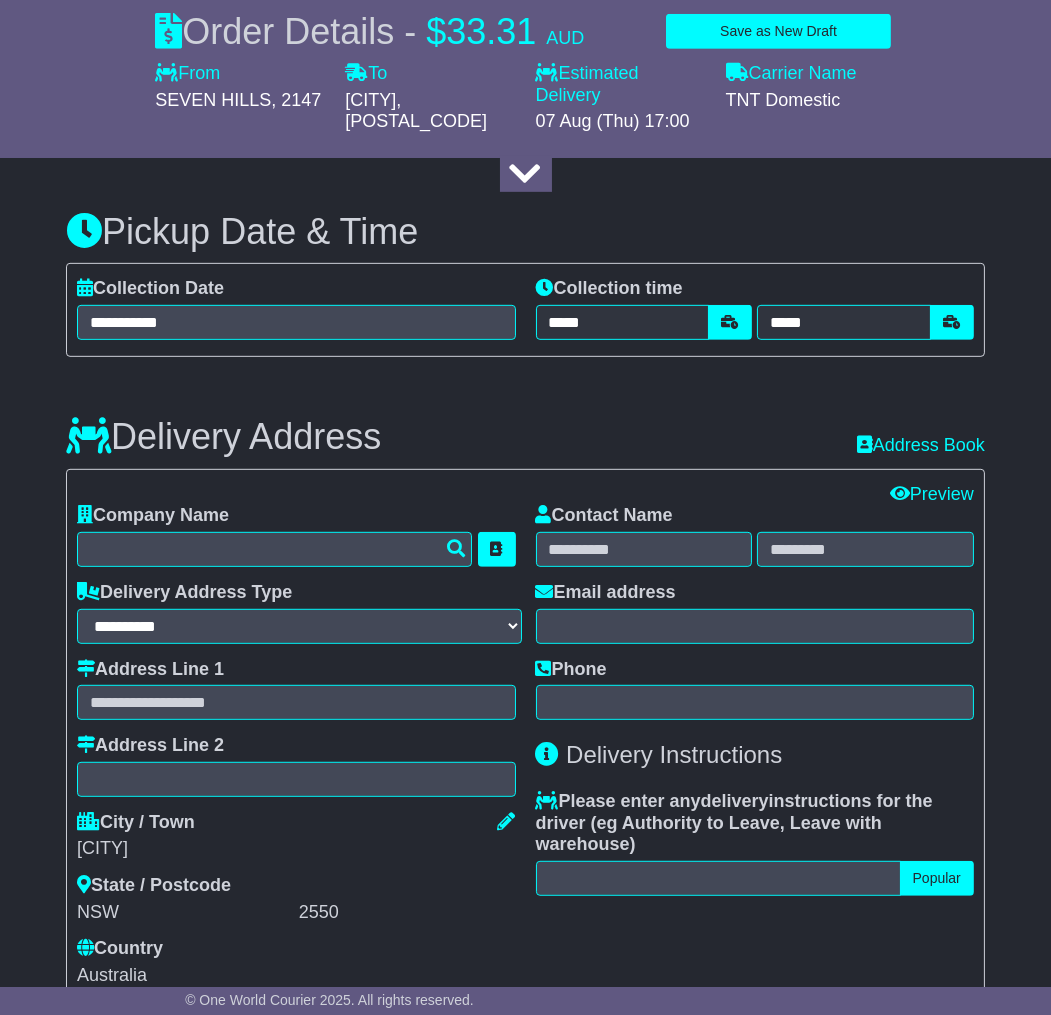 scroll, scrollTop: 1222, scrollLeft: 0, axis: vertical 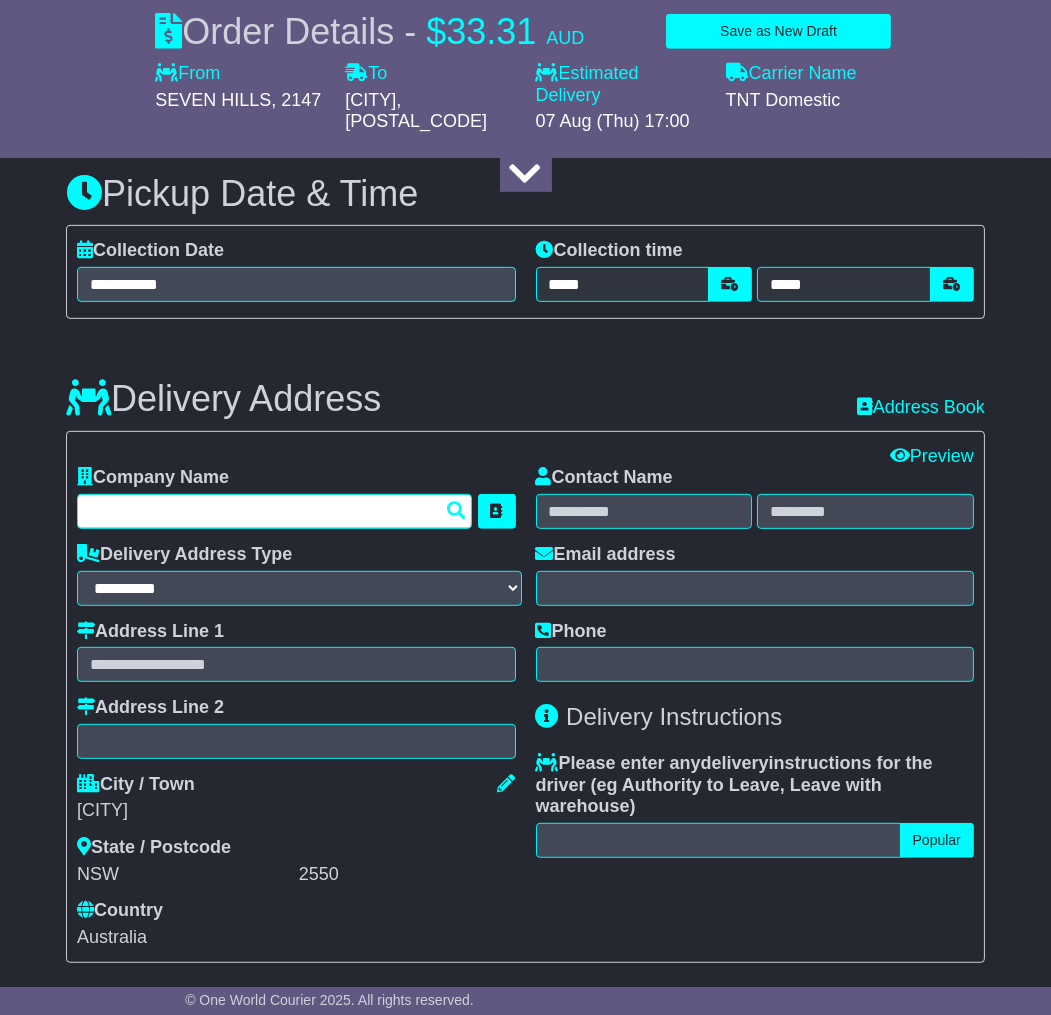 click at bounding box center [274, 511] 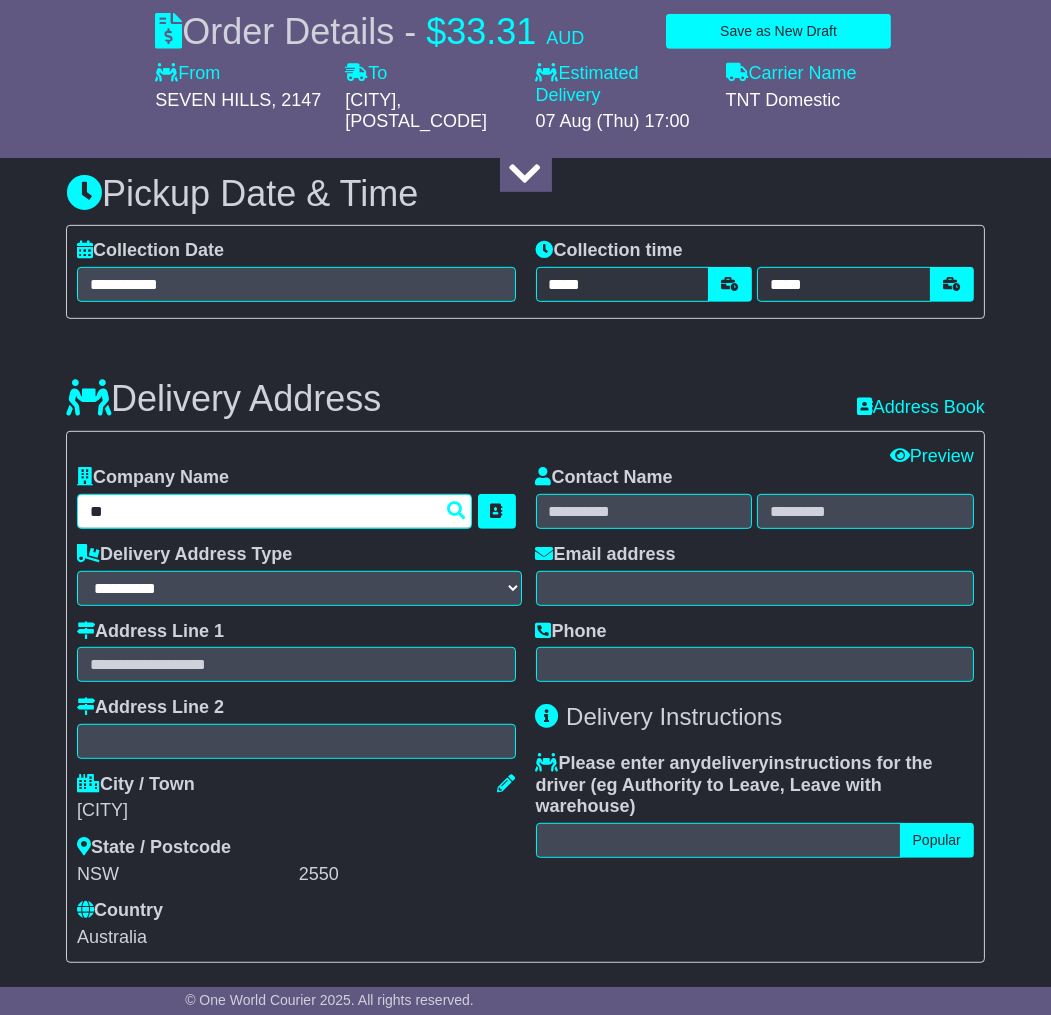 type on "*" 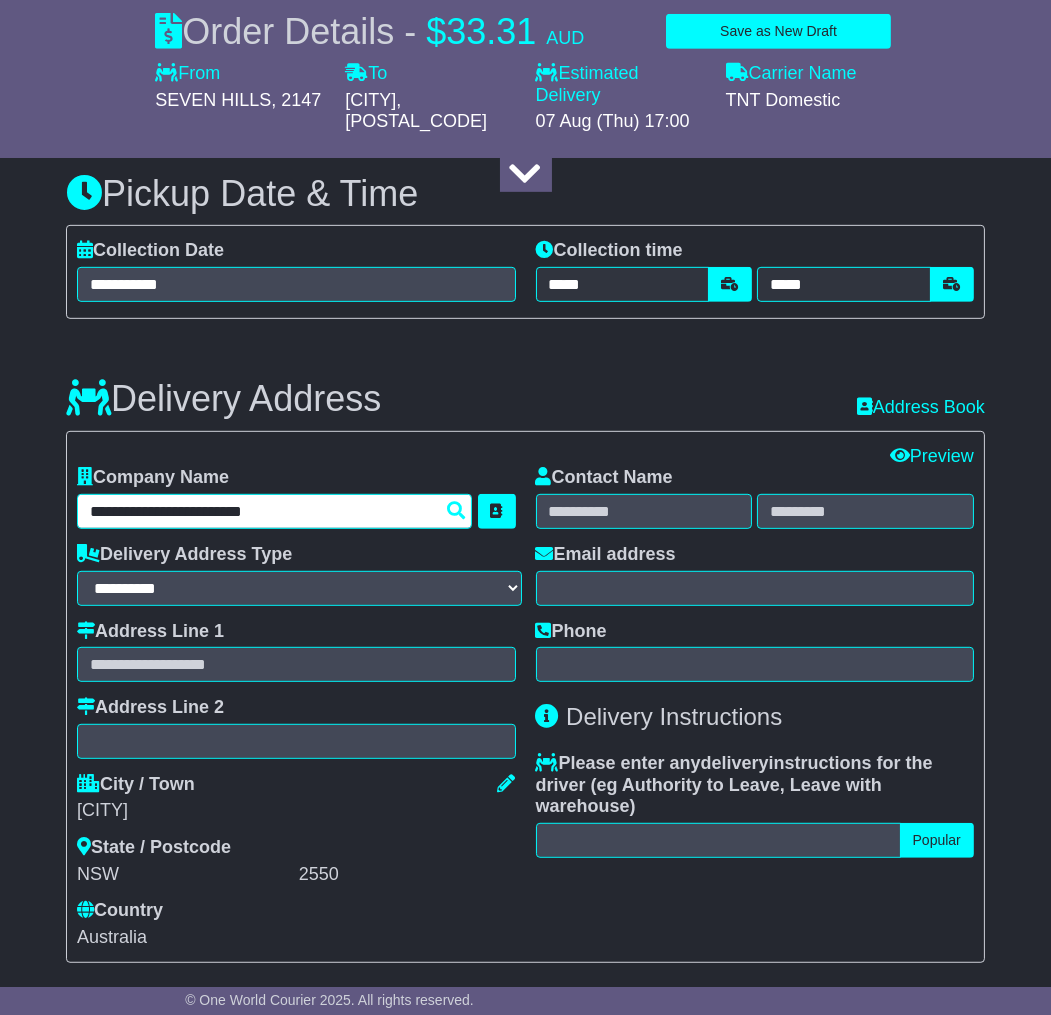 type on "**********" 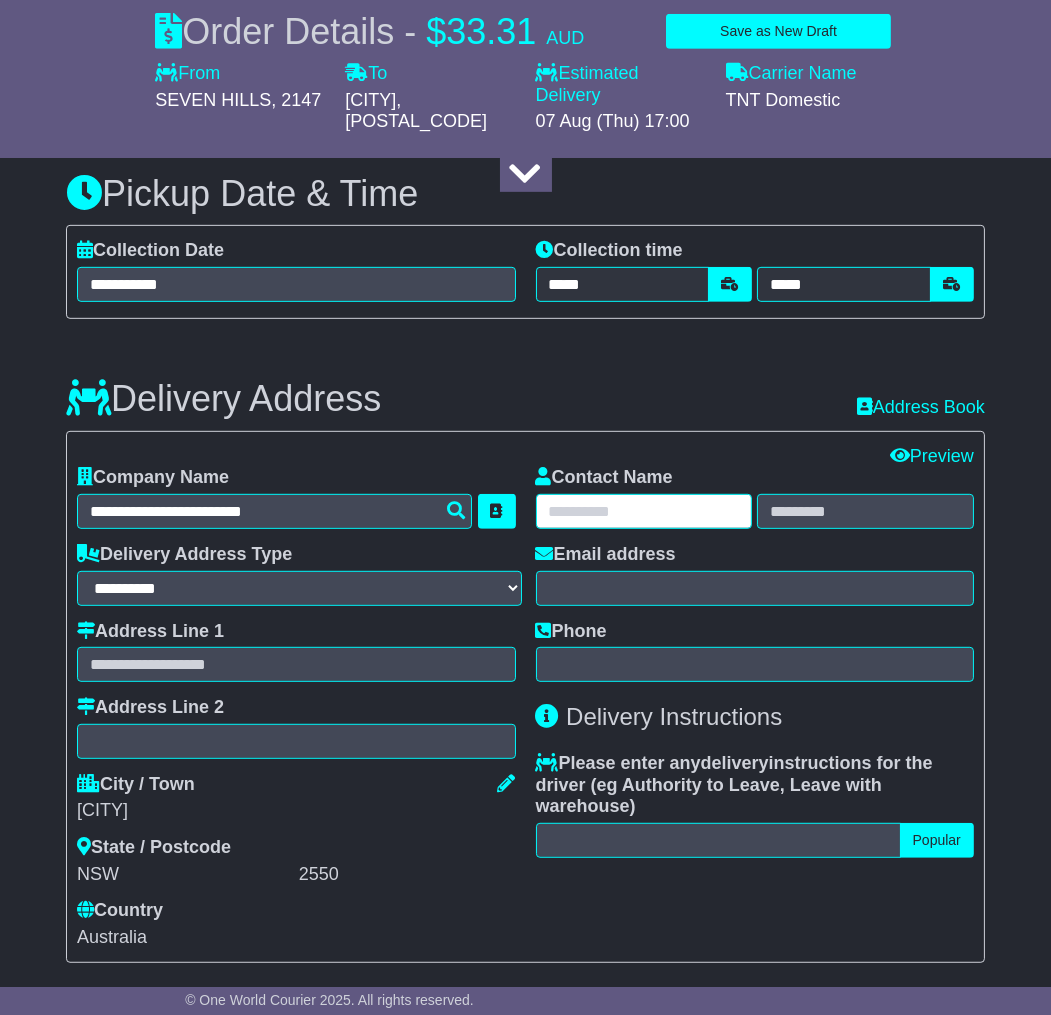 click at bounding box center (644, 511) 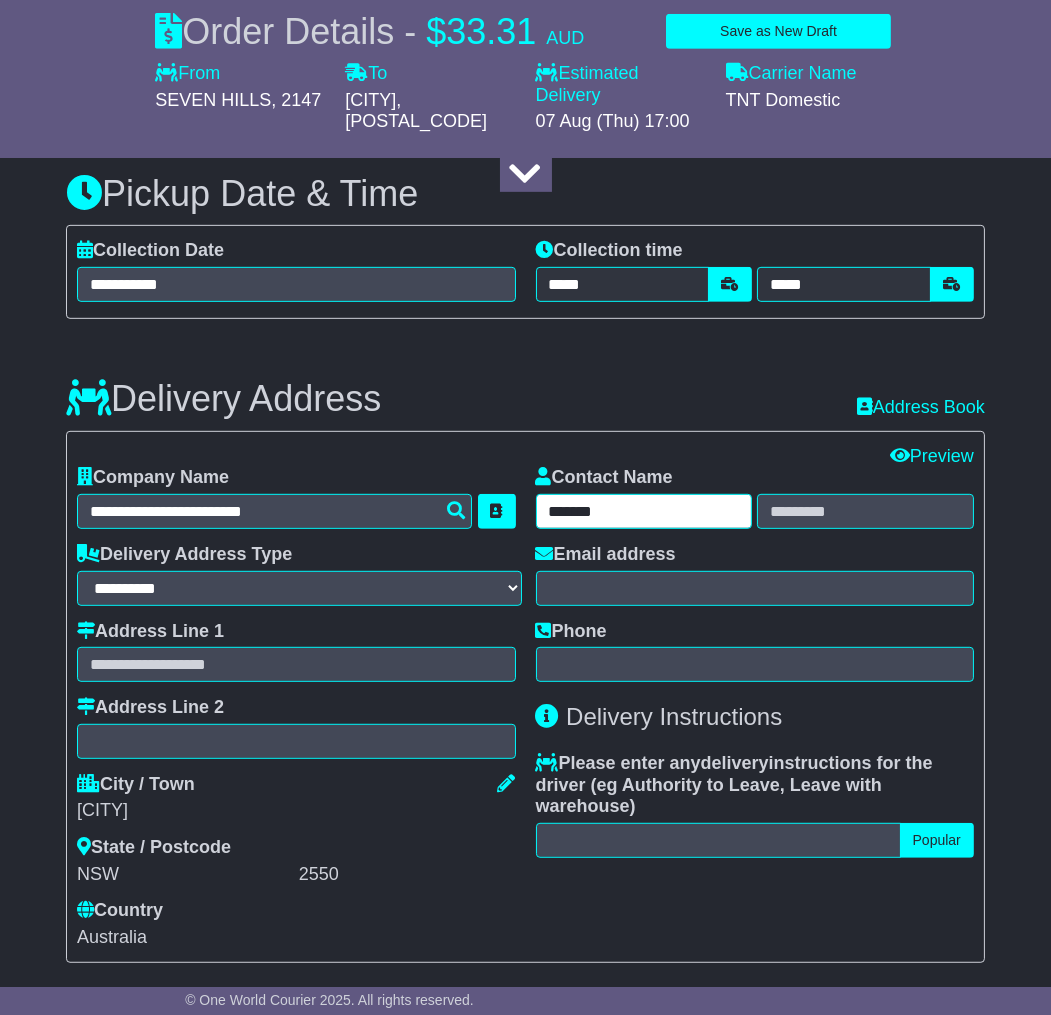 type on "******" 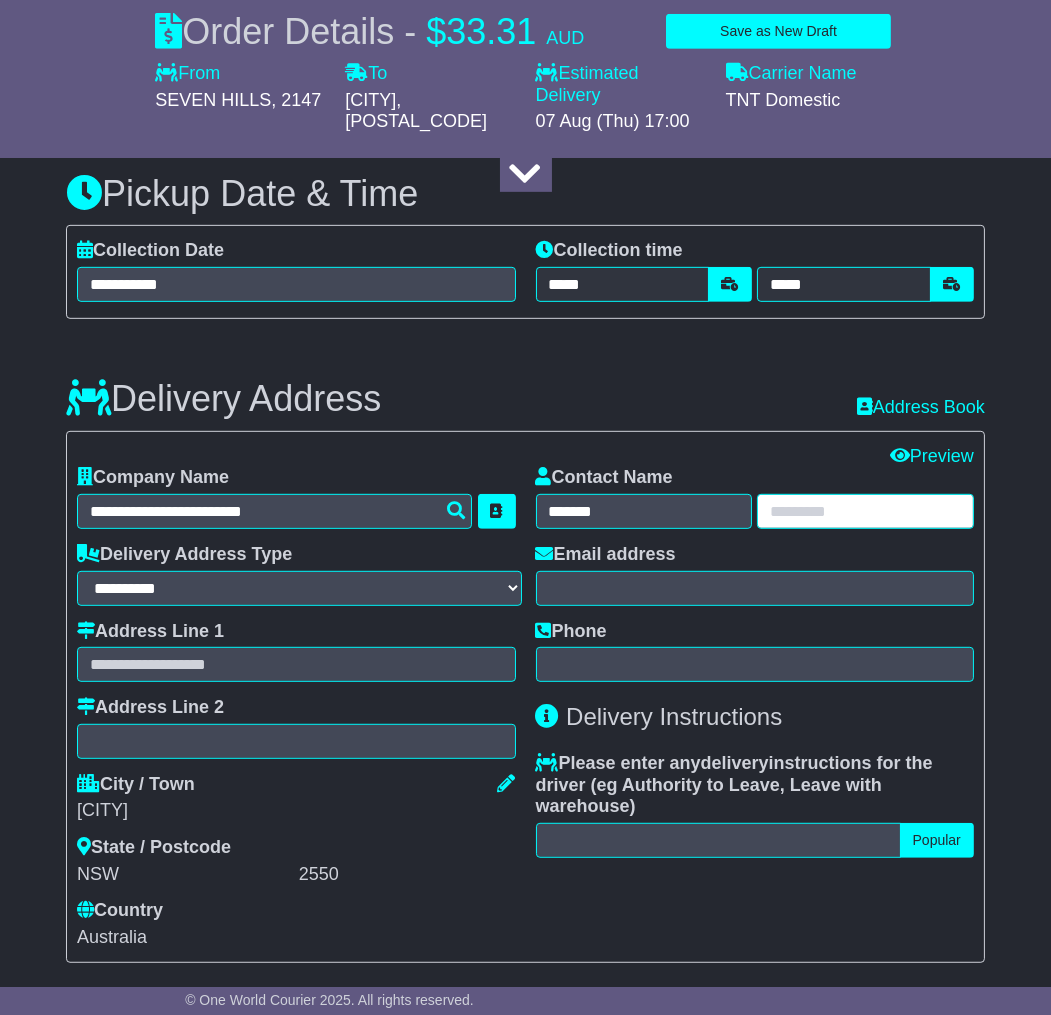click at bounding box center (865, 511) 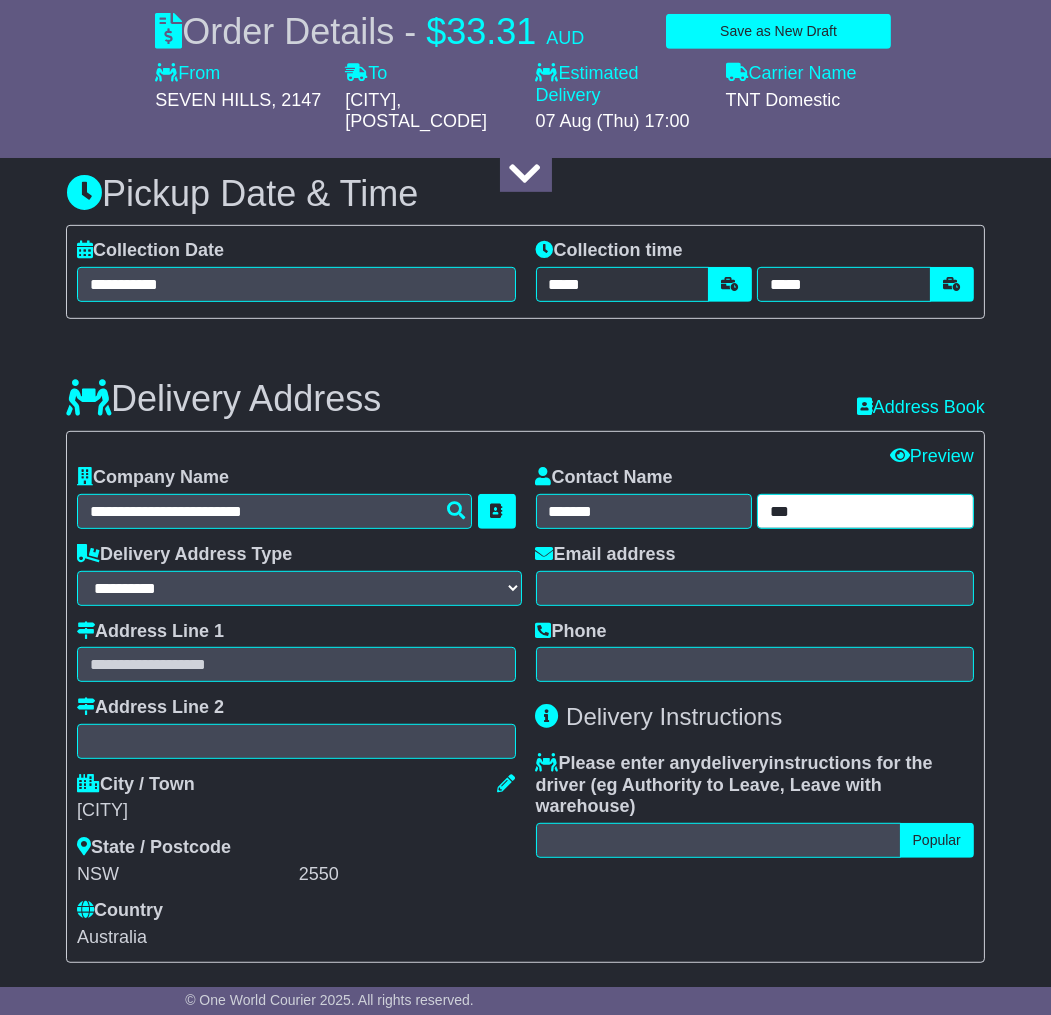 type on "***" 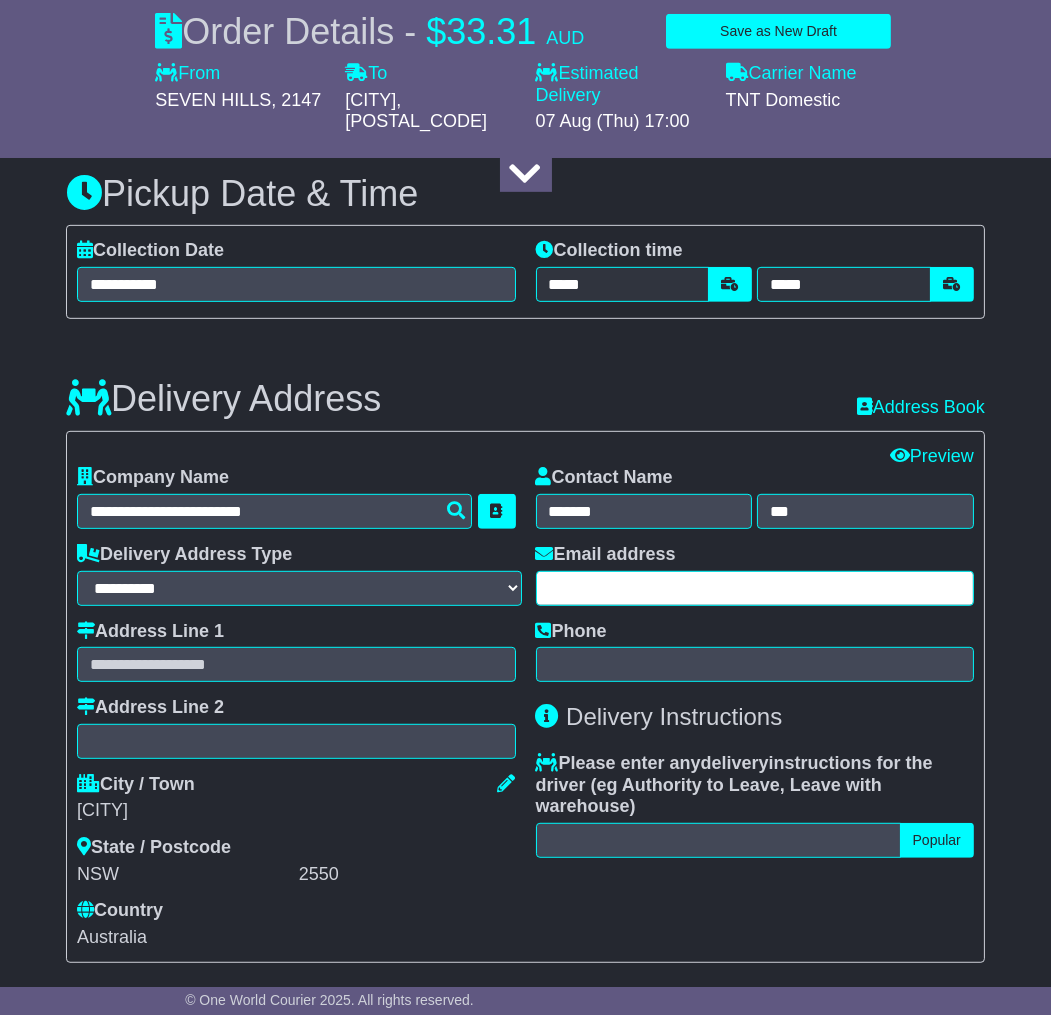 click at bounding box center (755, 588) 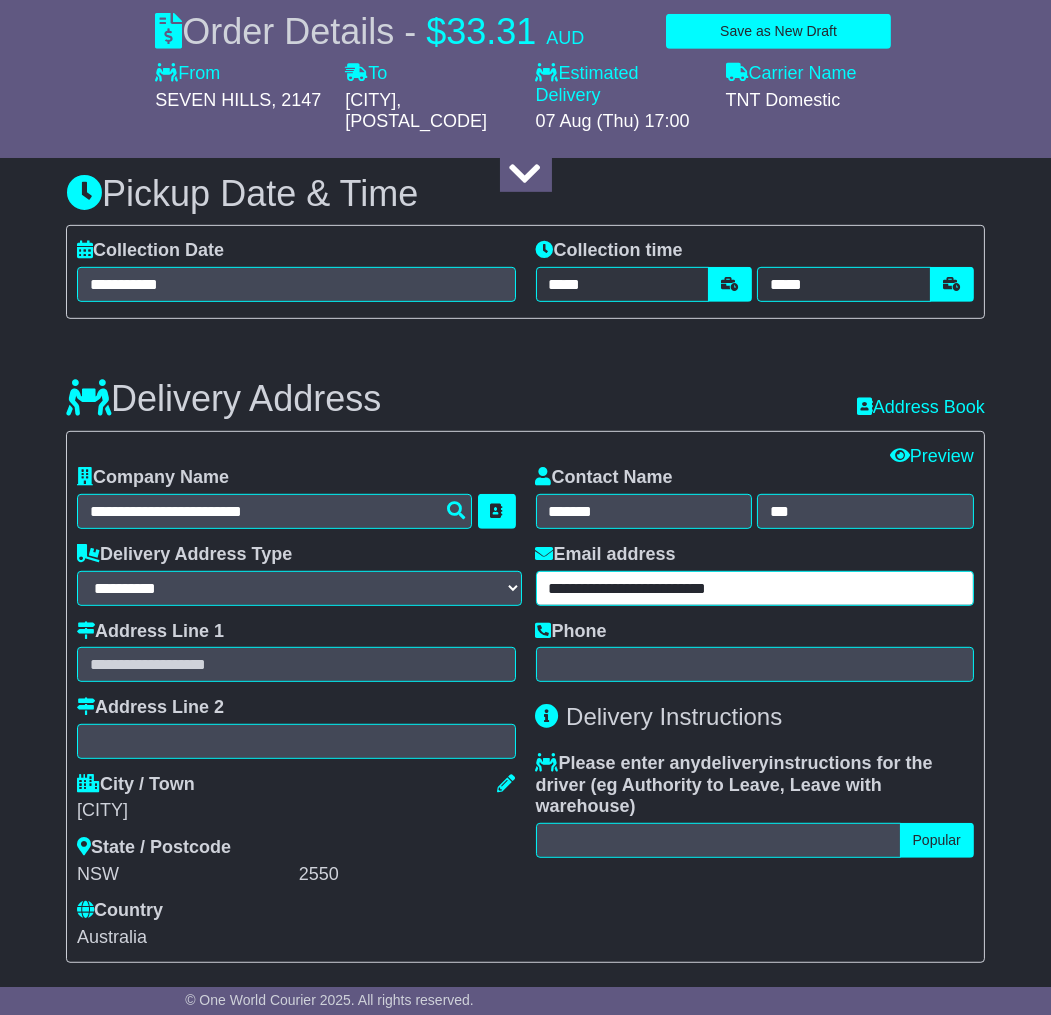 type on "**********" 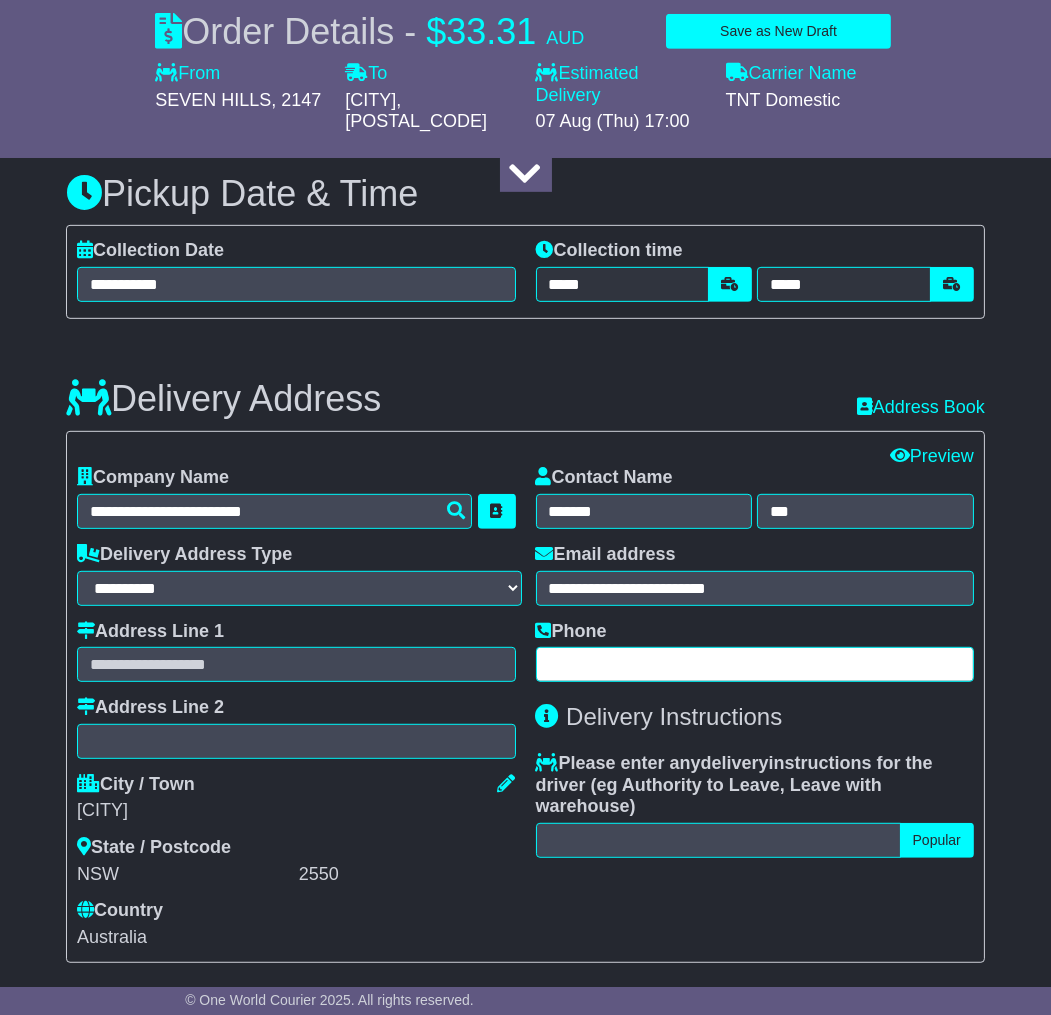 click at bounding box center [755, 664] 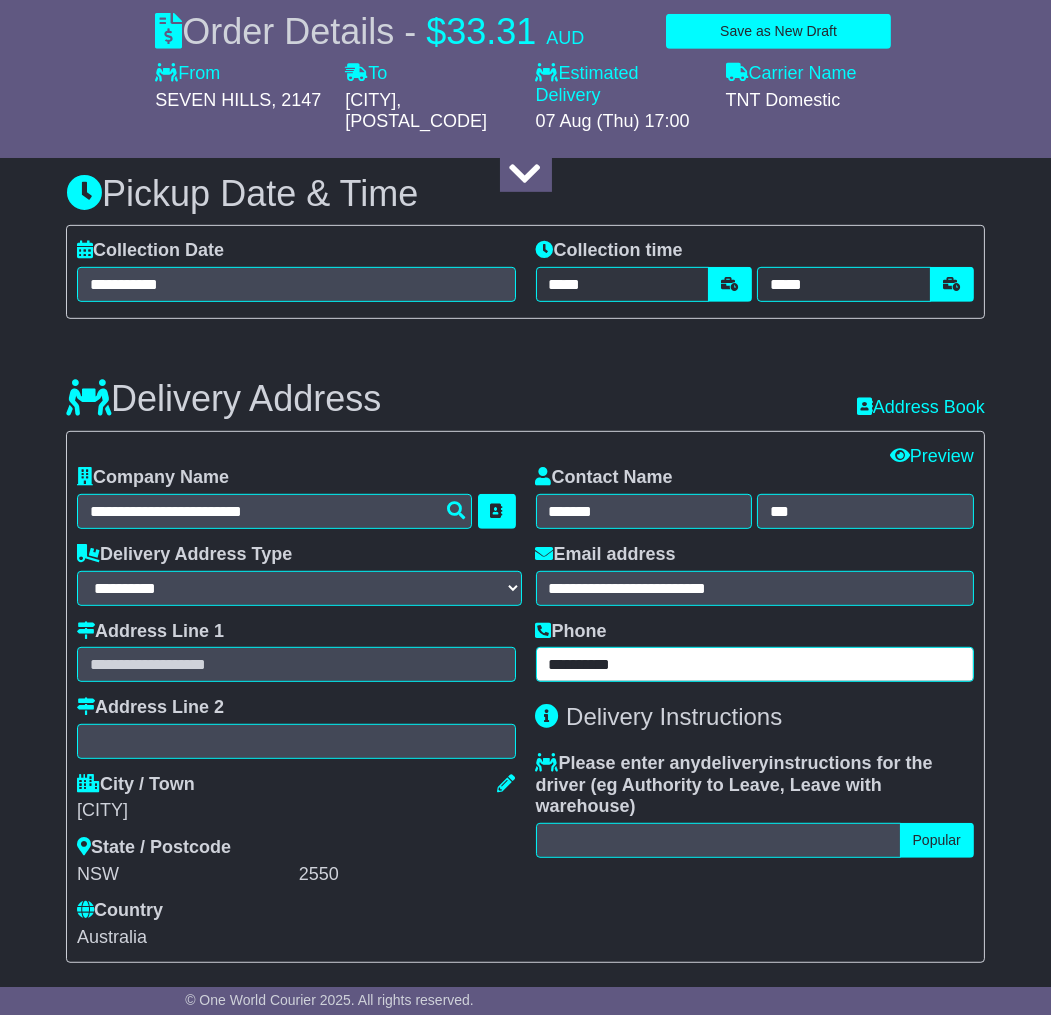 type on "**********" 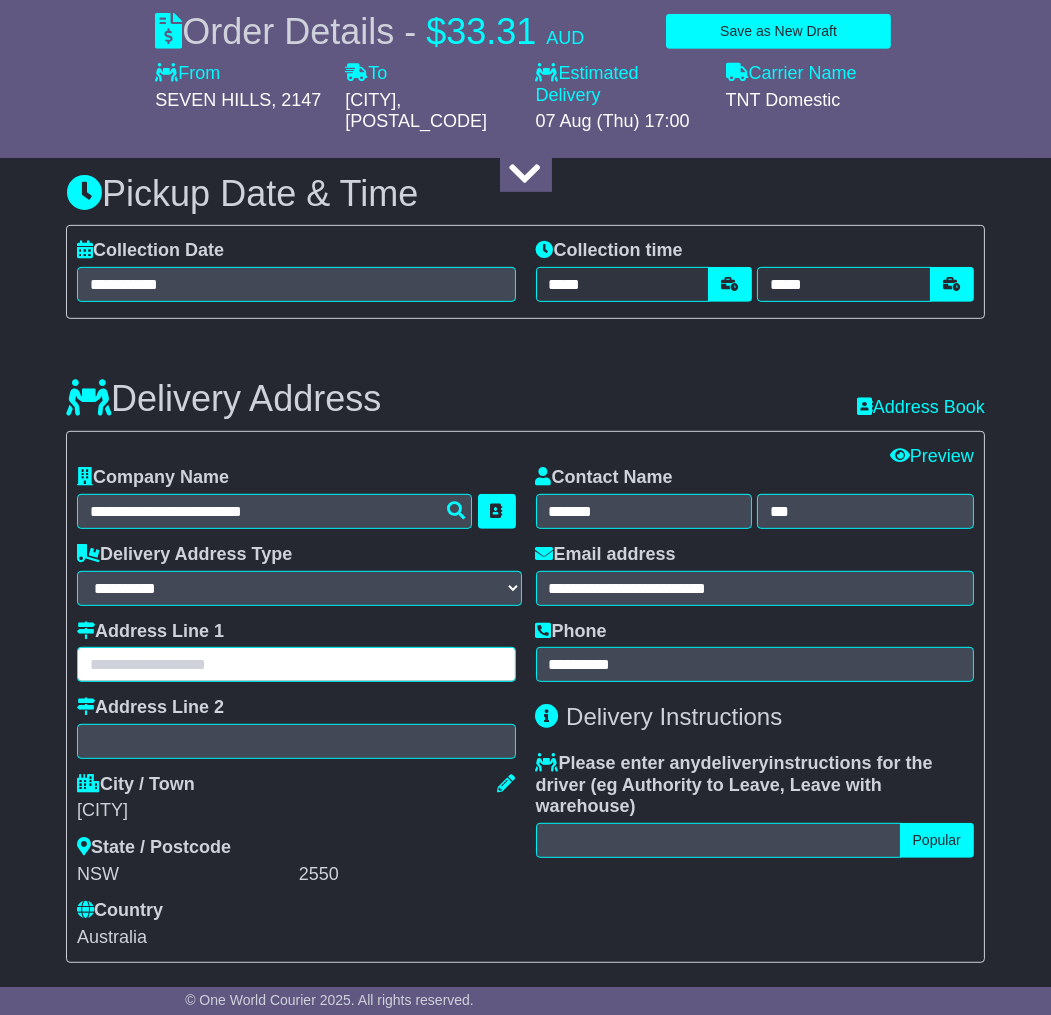 click at bounding box center (296, 664) 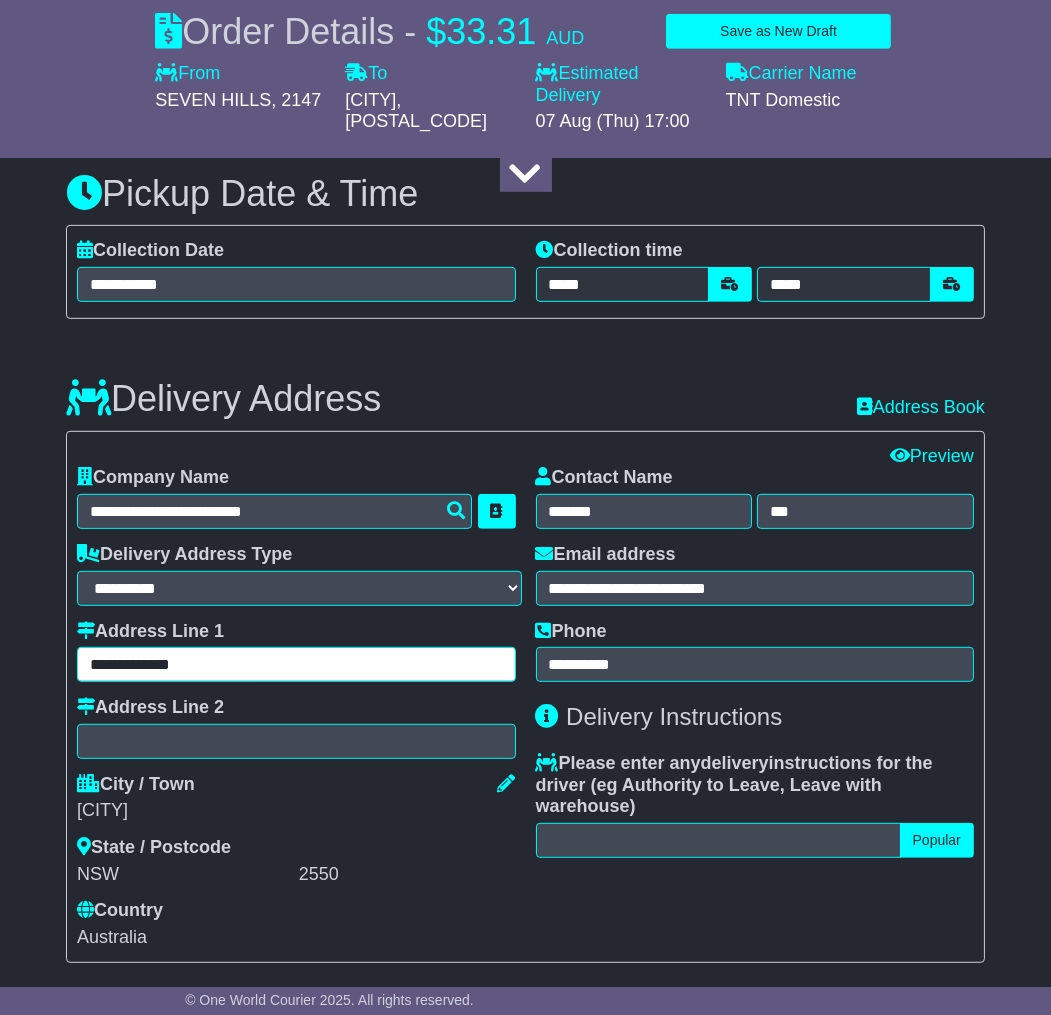 type on "**********" 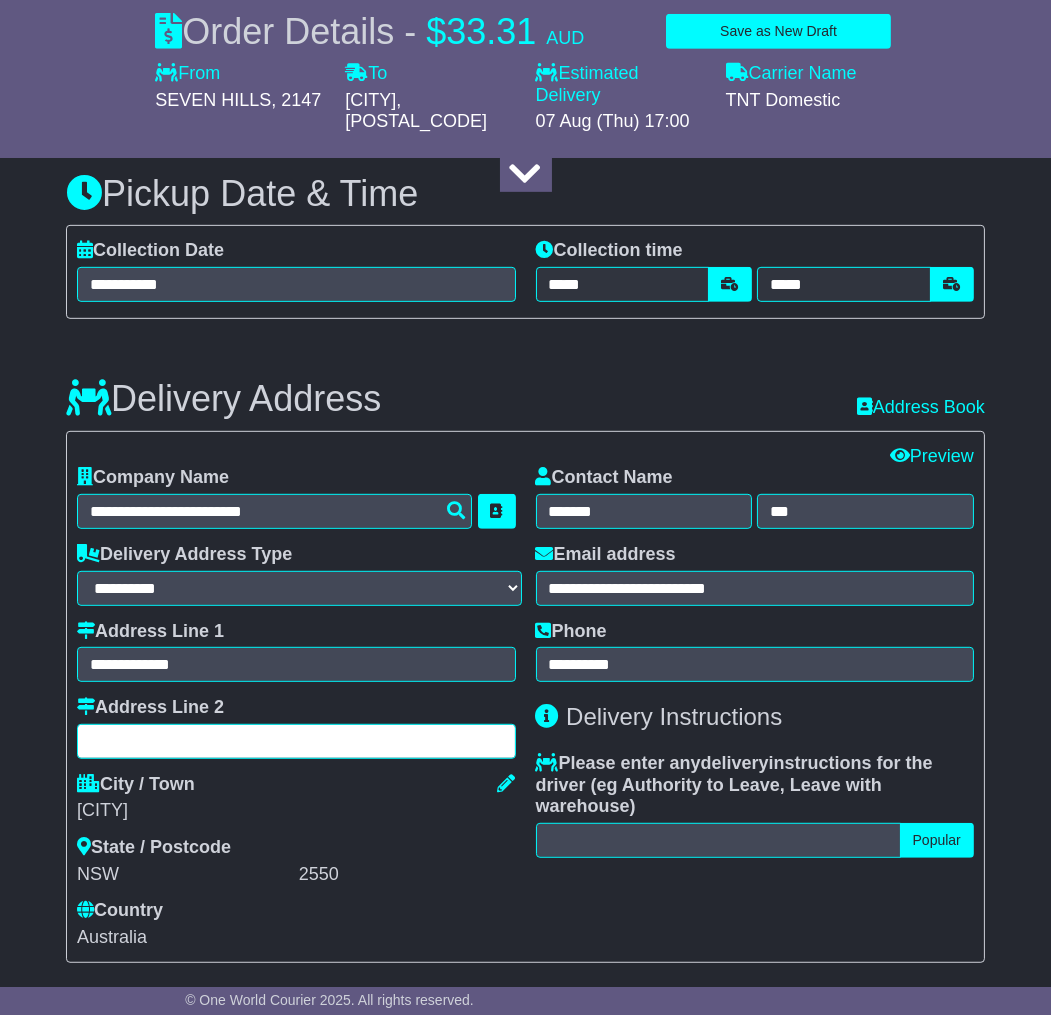 click at bounding box center (296, 741) 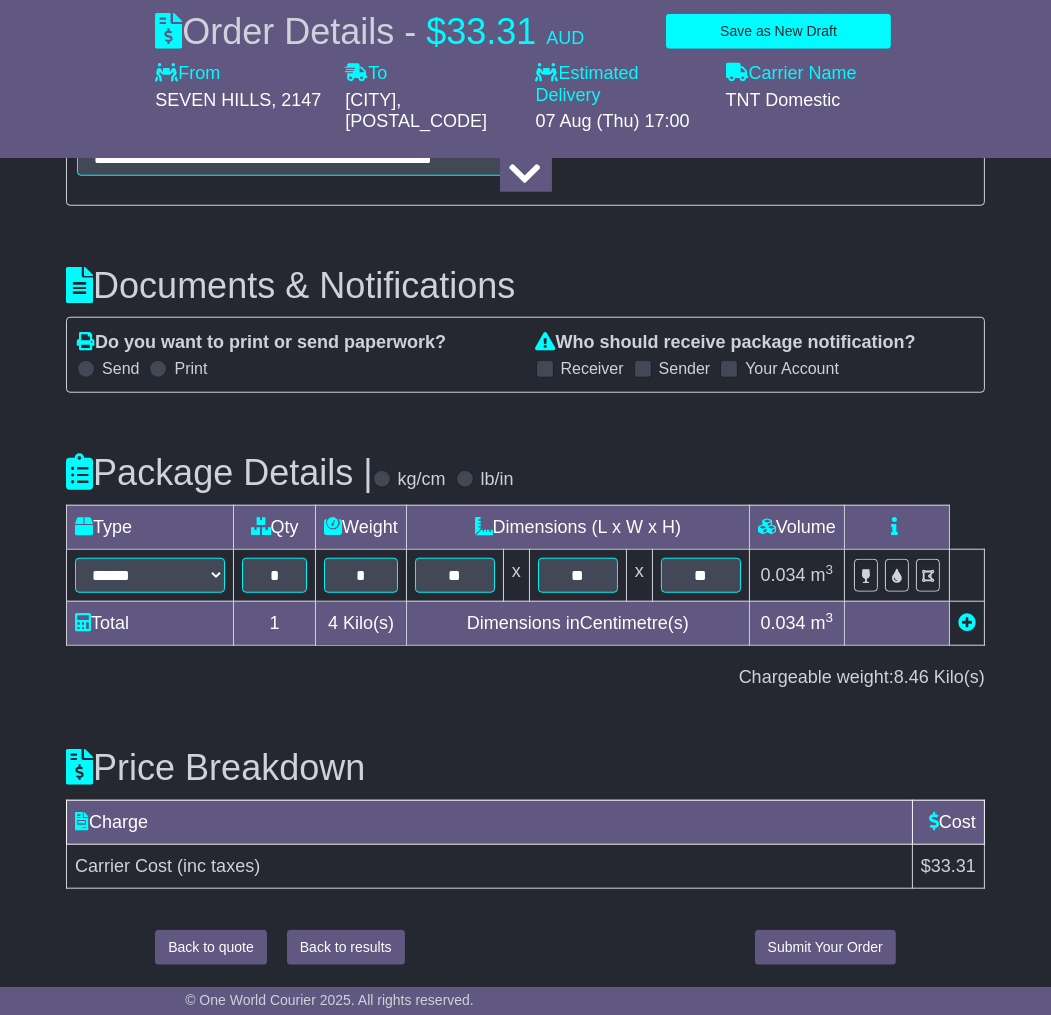 scroll, scrollTop: 2201, scrollLeft: 0, axis: vertical 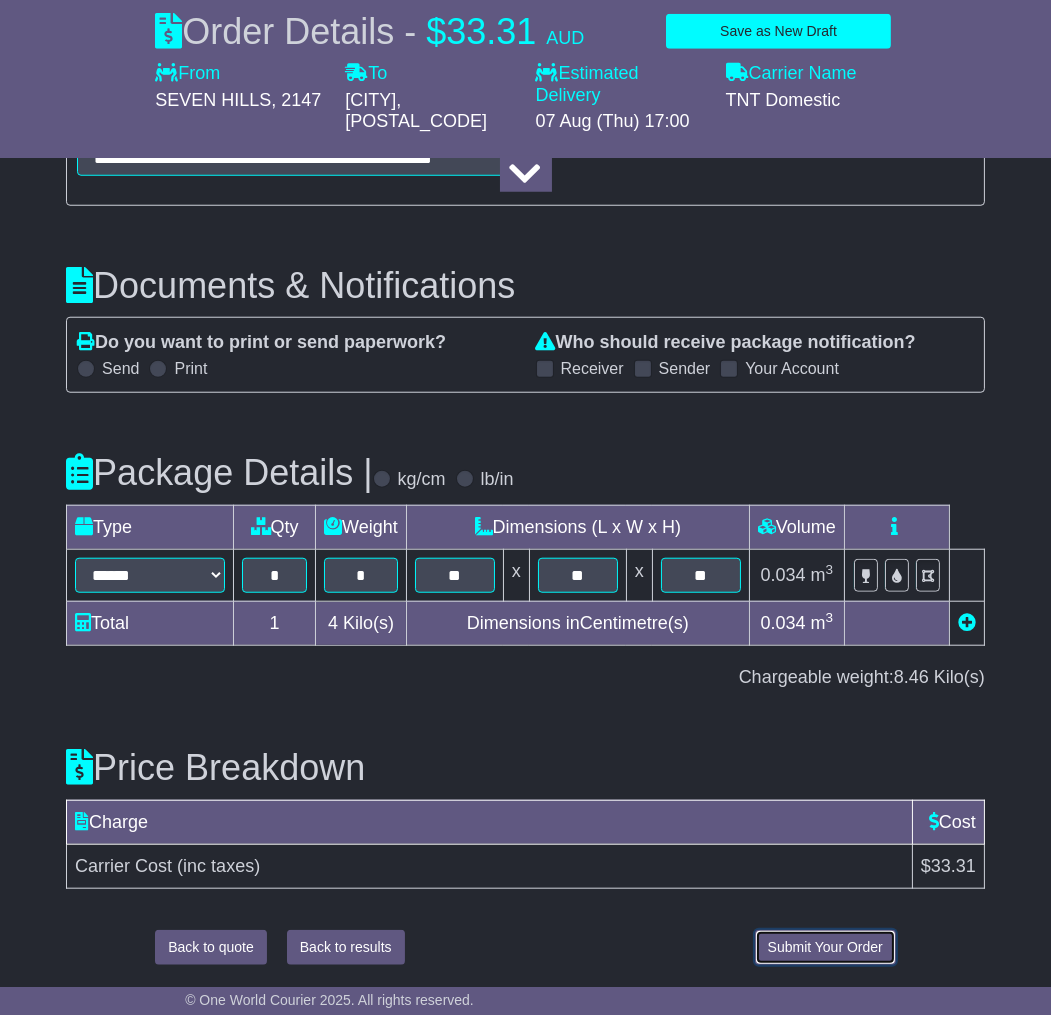 click on "Submit Your Order" at bounding box center (825, 947) 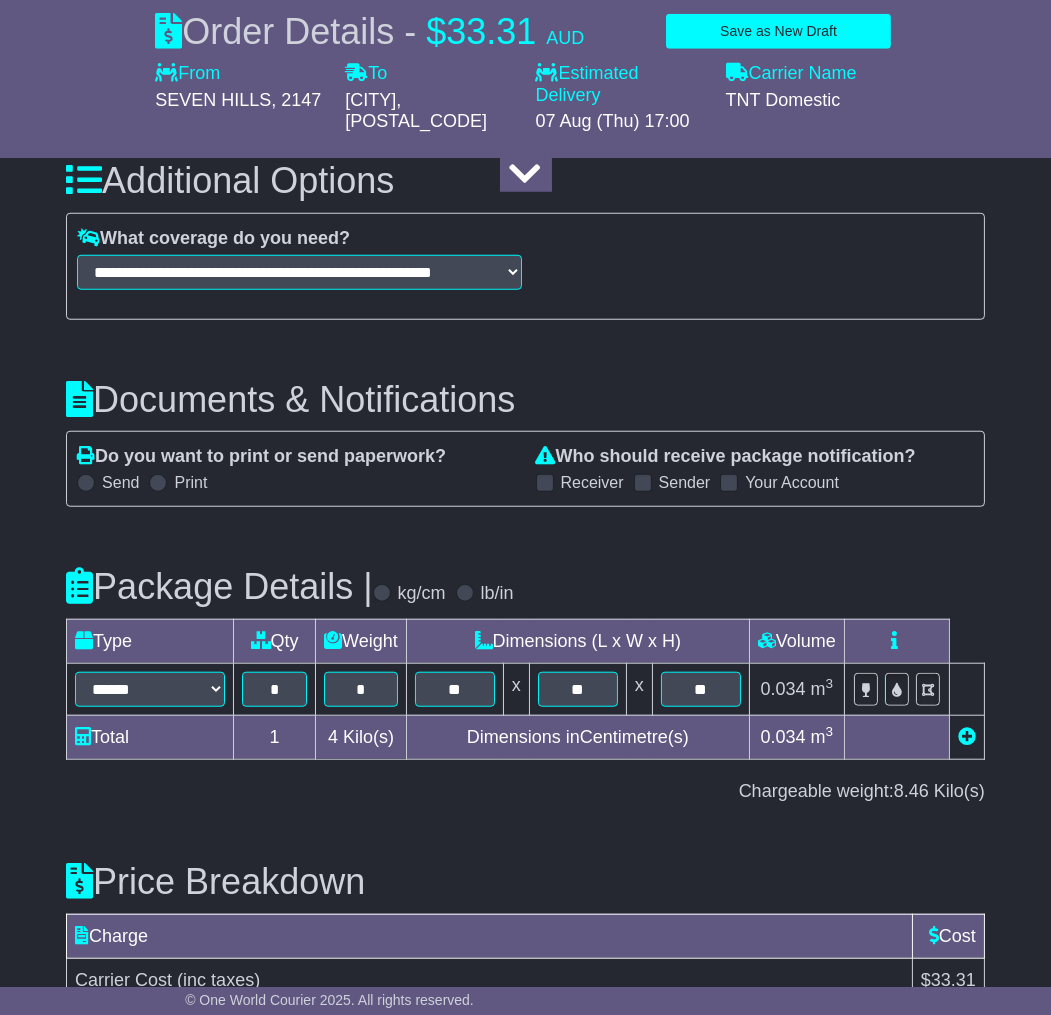 scroll, scrollTop: 2201, scrollLeft: 0, axis: vertical 